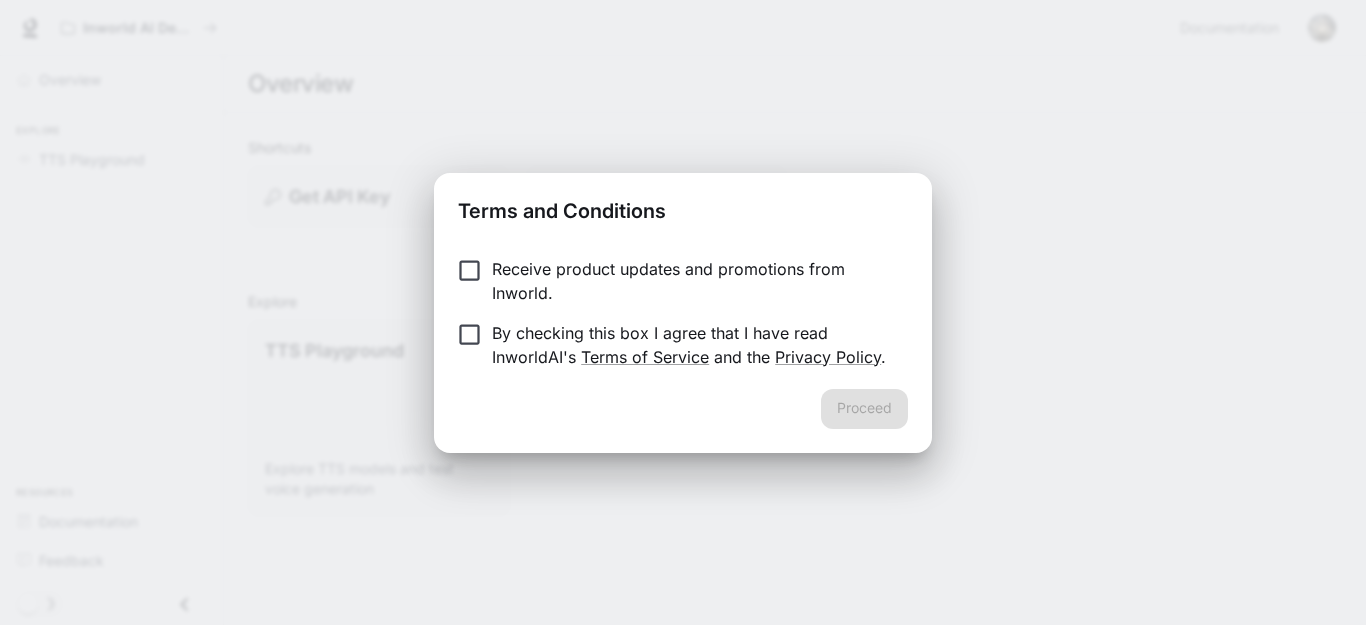 scroll, scrollTop: 0, scrollLeft: 0, axis: both 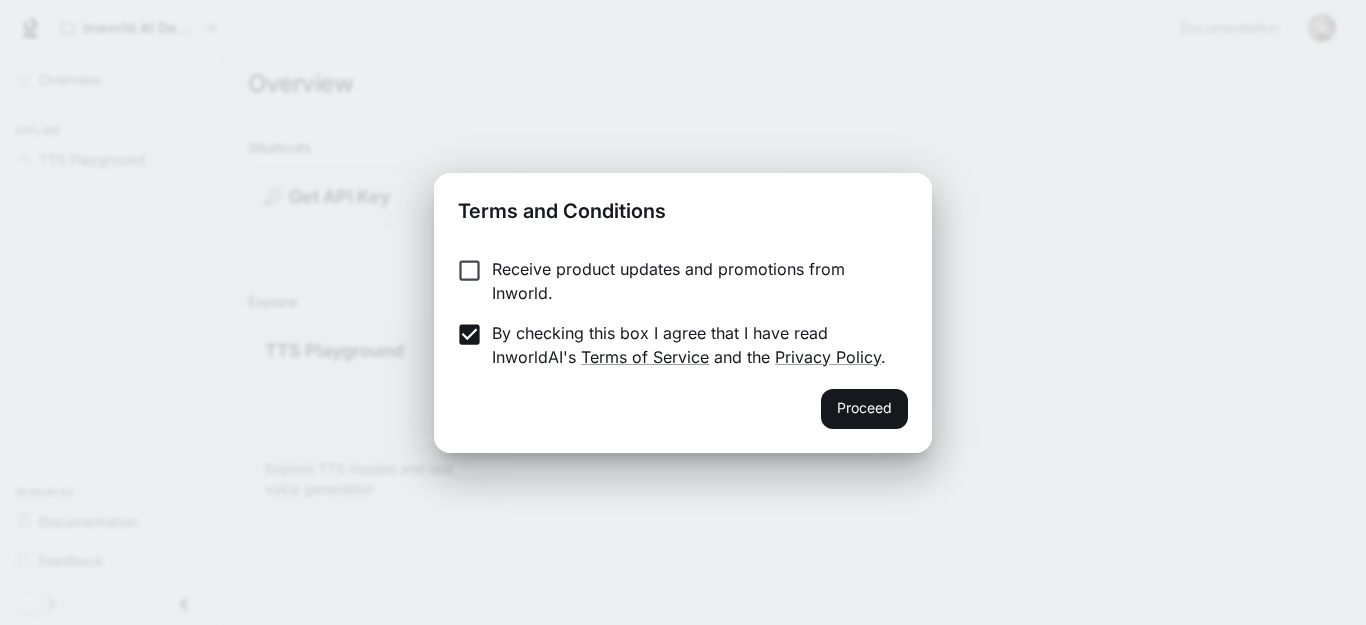 click on "Receive product updates and promotions from Inworld." at bounding box center [669, 281] 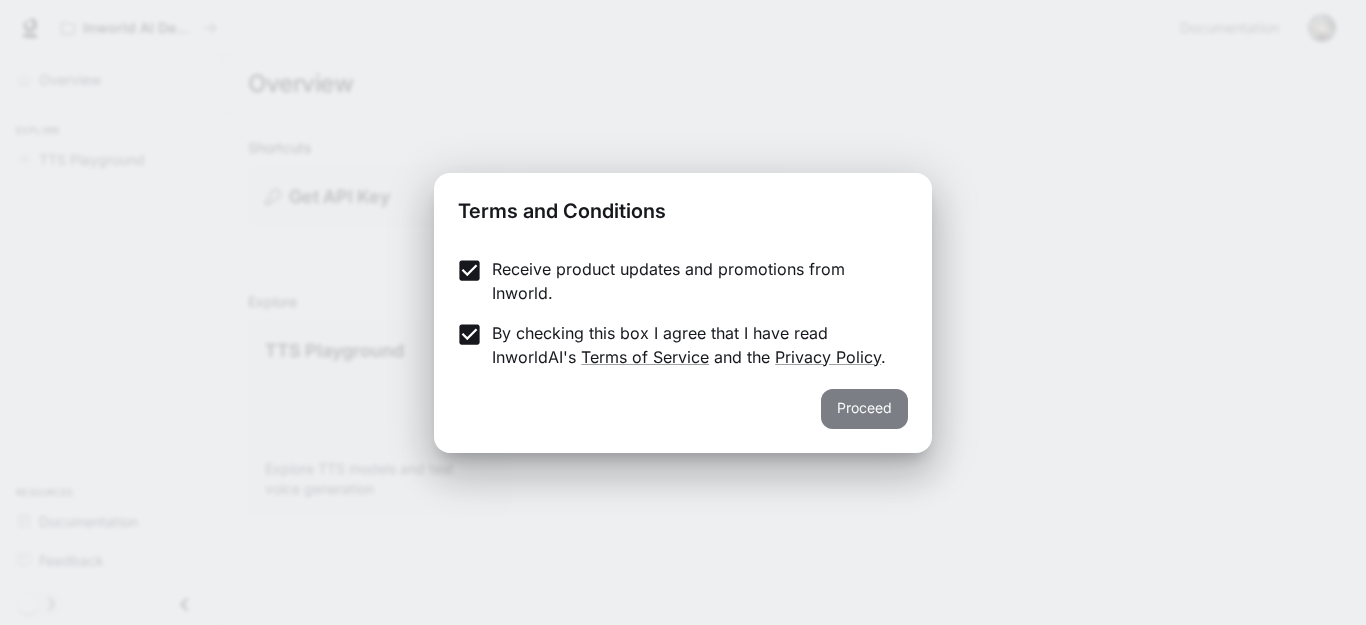 click on "Proceed" at bounding box center (864, 409) 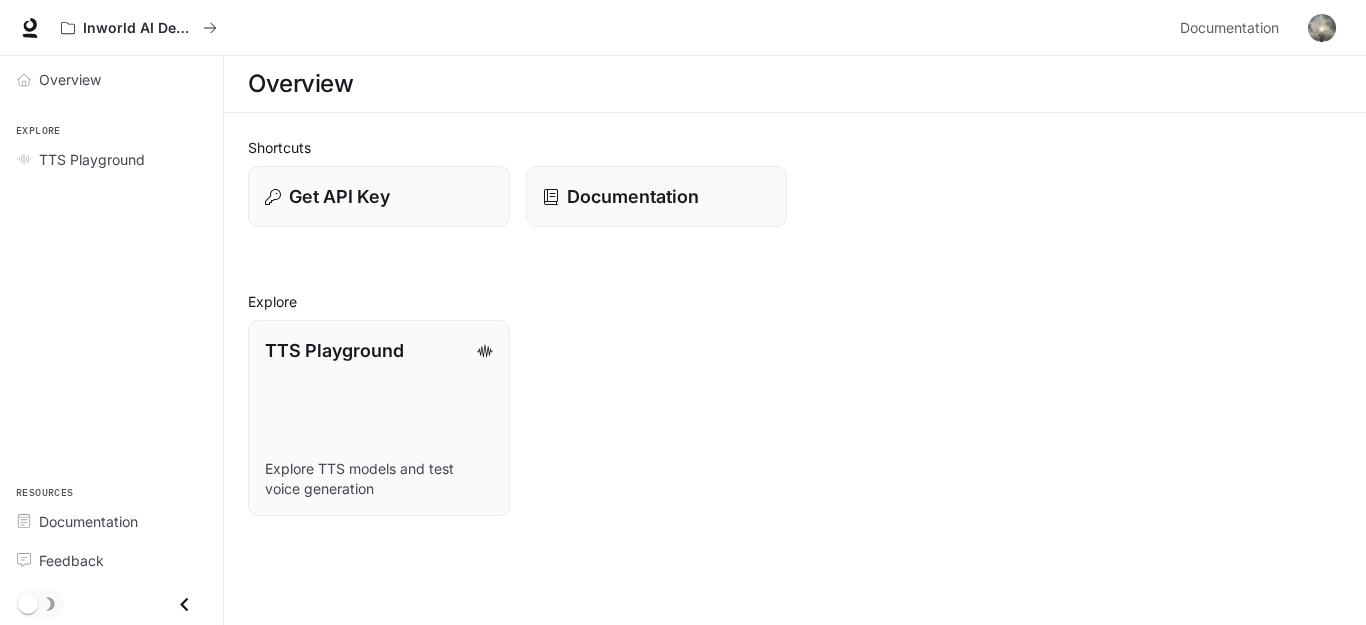 click on "TTS Playground Explore TTS models and test voice generation" at bounding box center [787, 410] 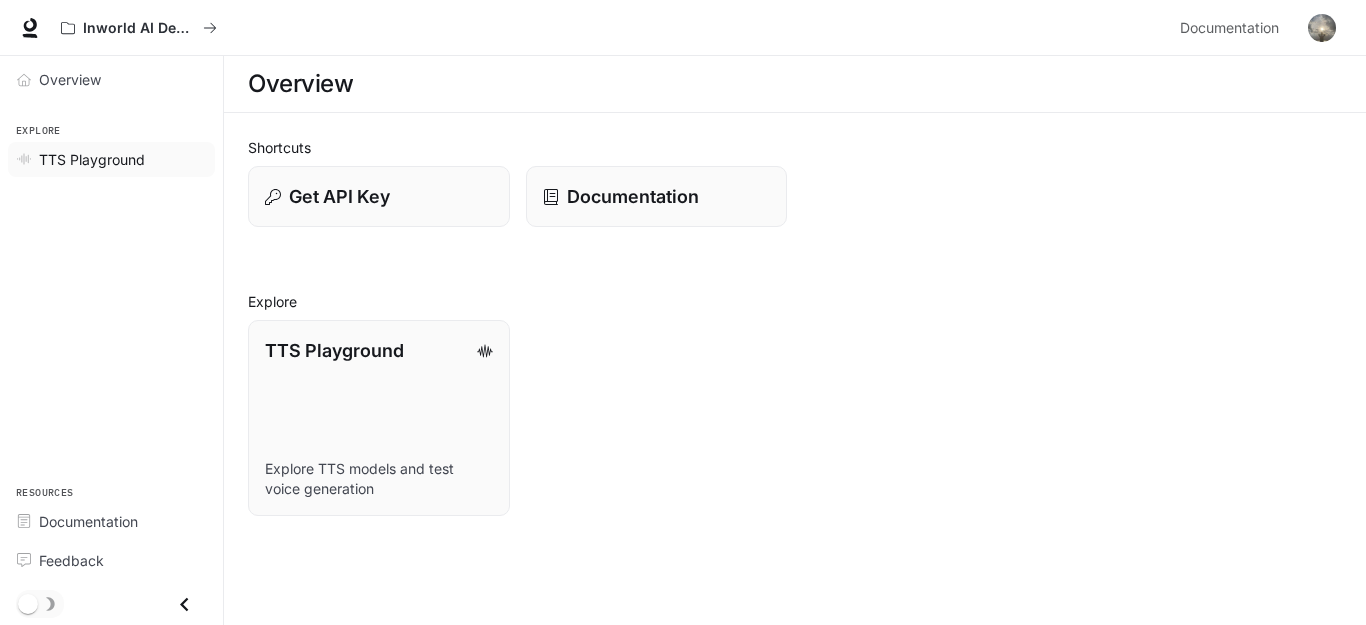 click on "TTS Playground" at bounding box center (92, 159) 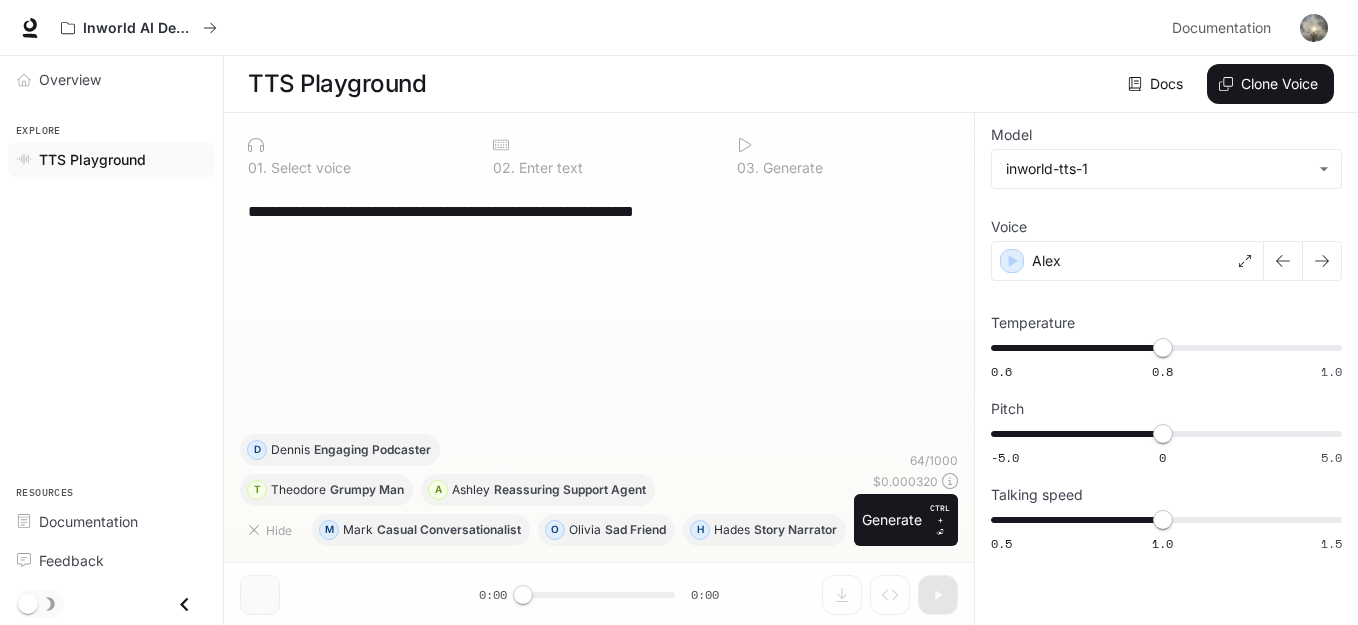 click on "**********" at bounding box center (599, 310) 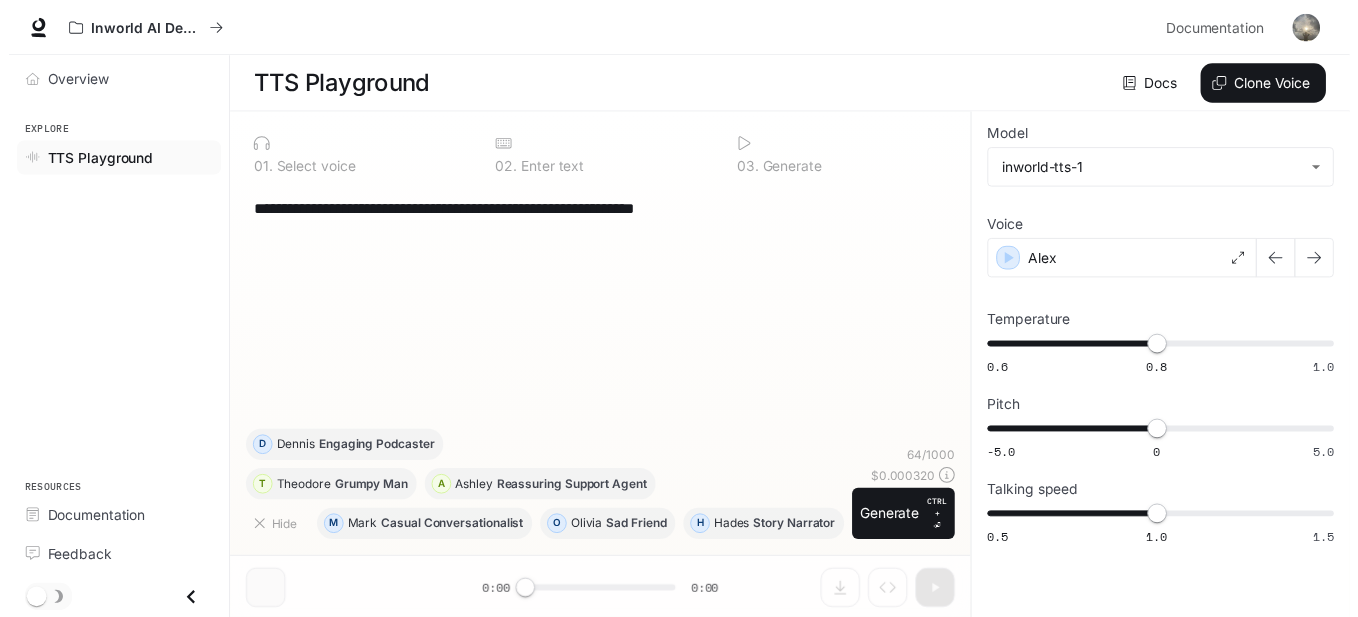 scroll, scrollTop: 1, scrollLeft: 0, axis: vertical 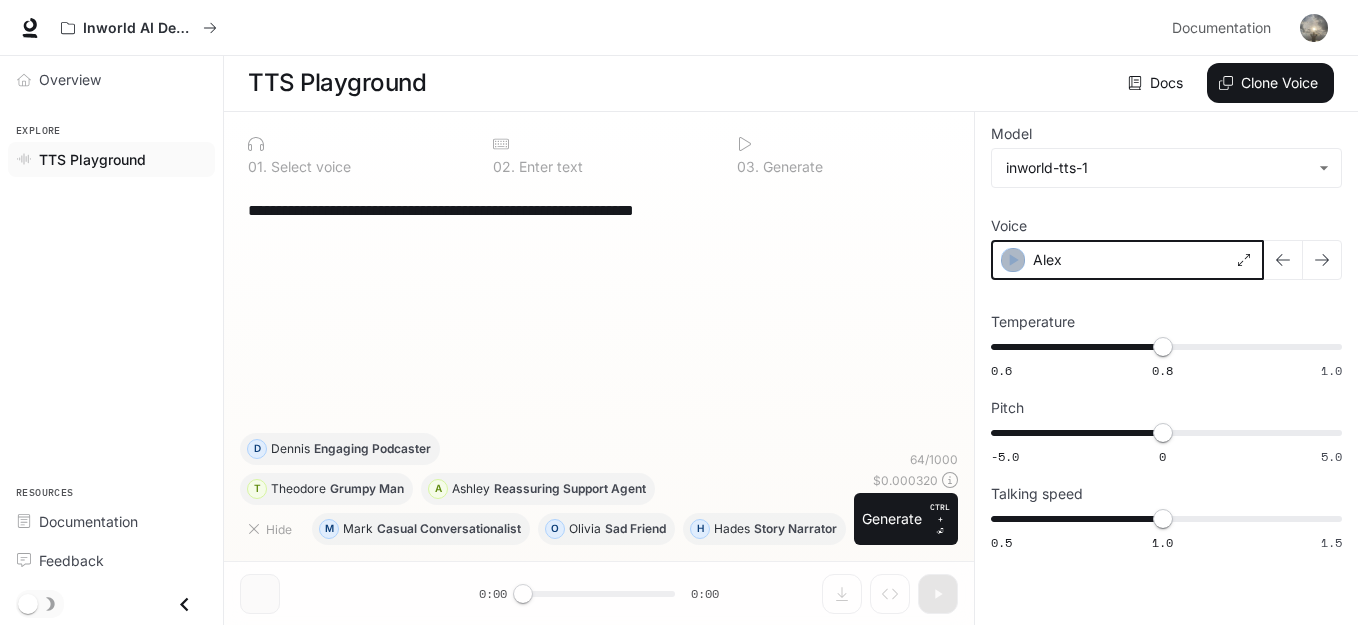 click at bounding box center (1013, 260) 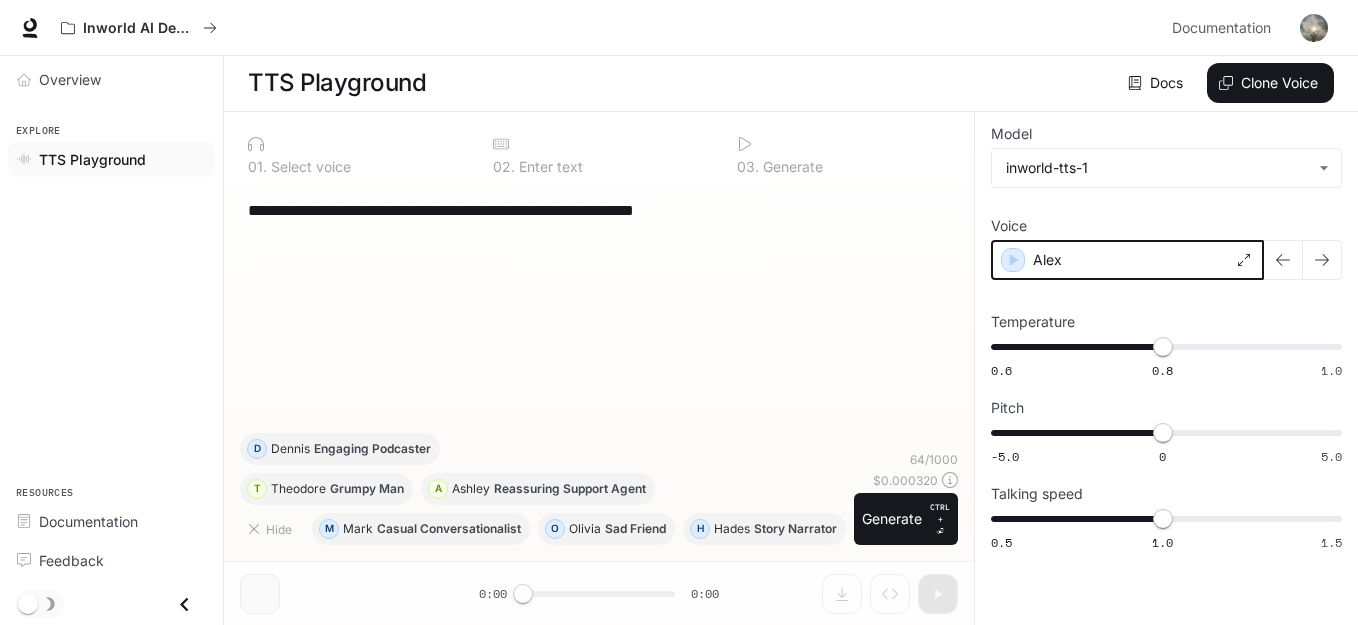 click 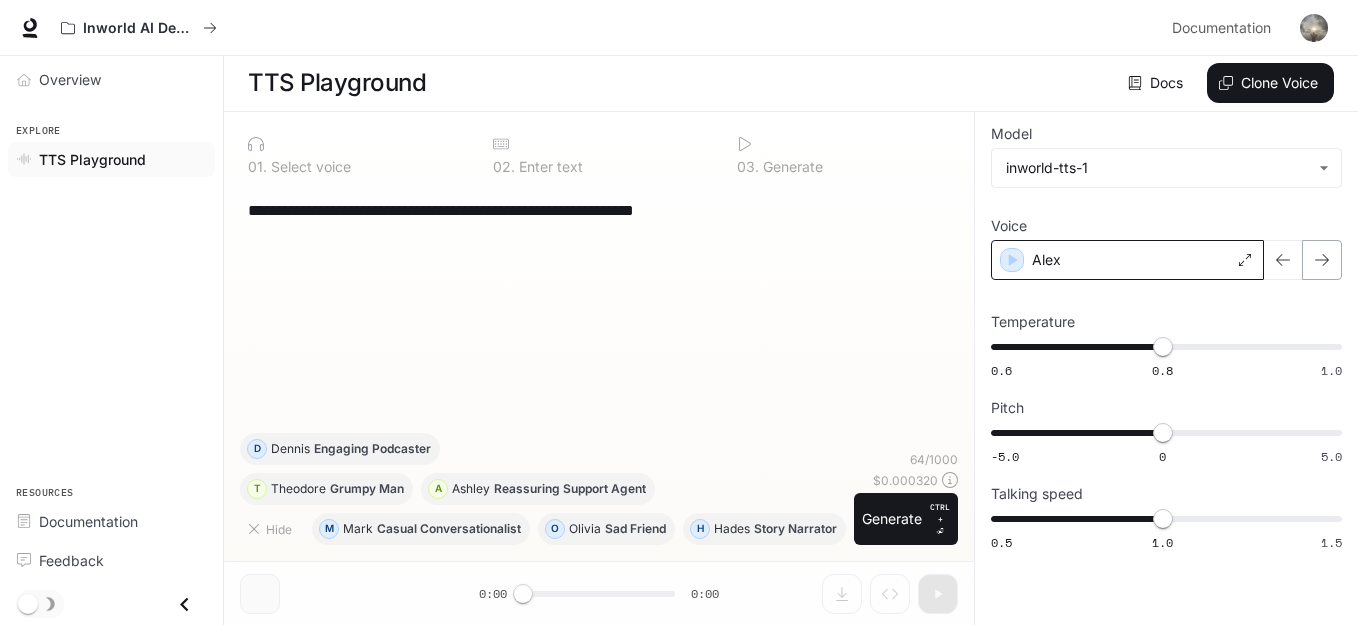click at bounding box center (1322, 260) 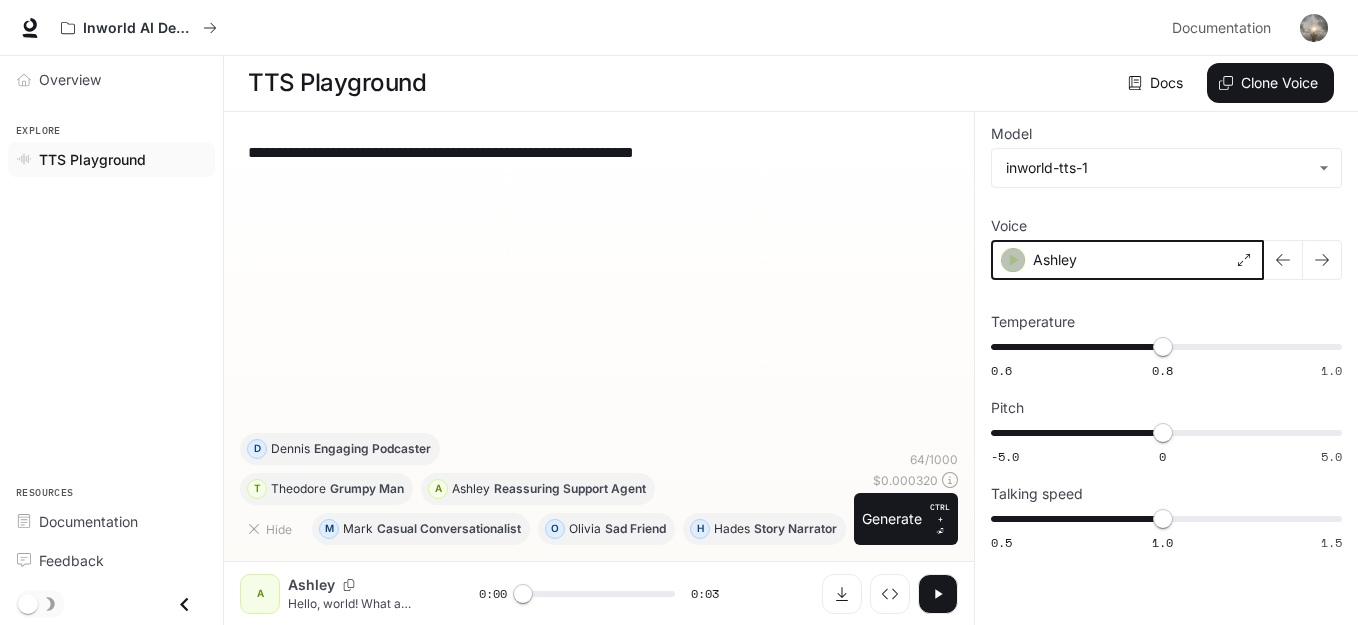 click 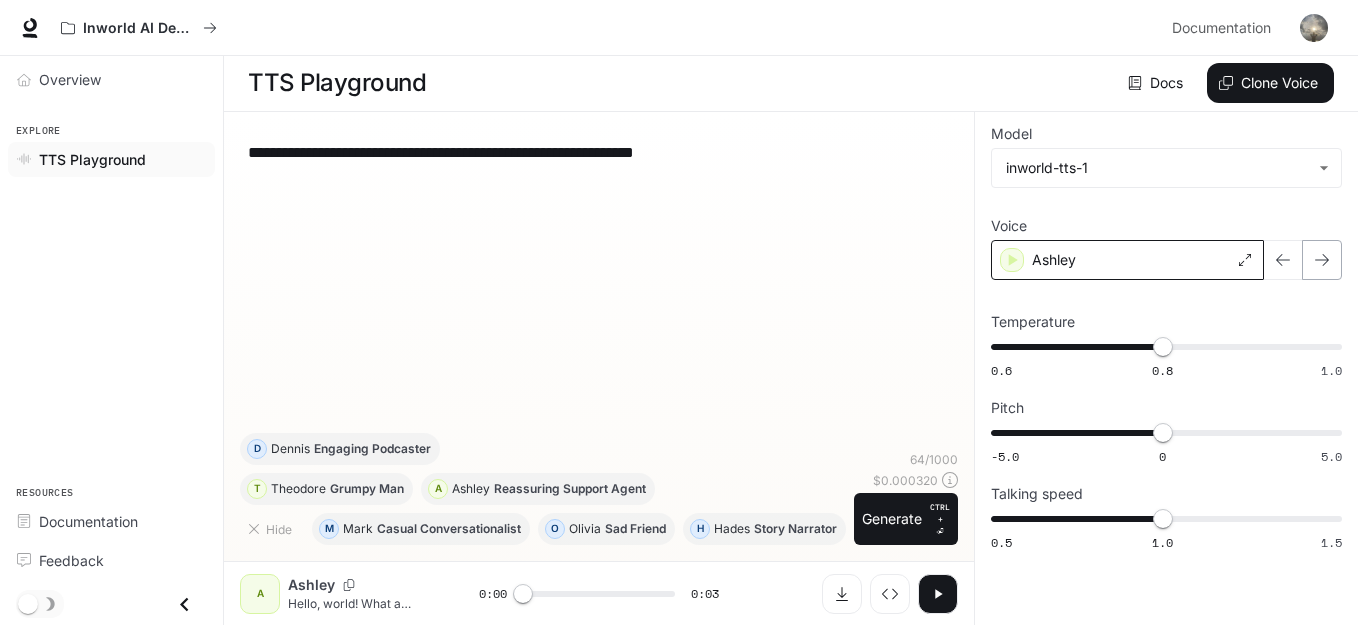 click at bounding box center (1322, 260) 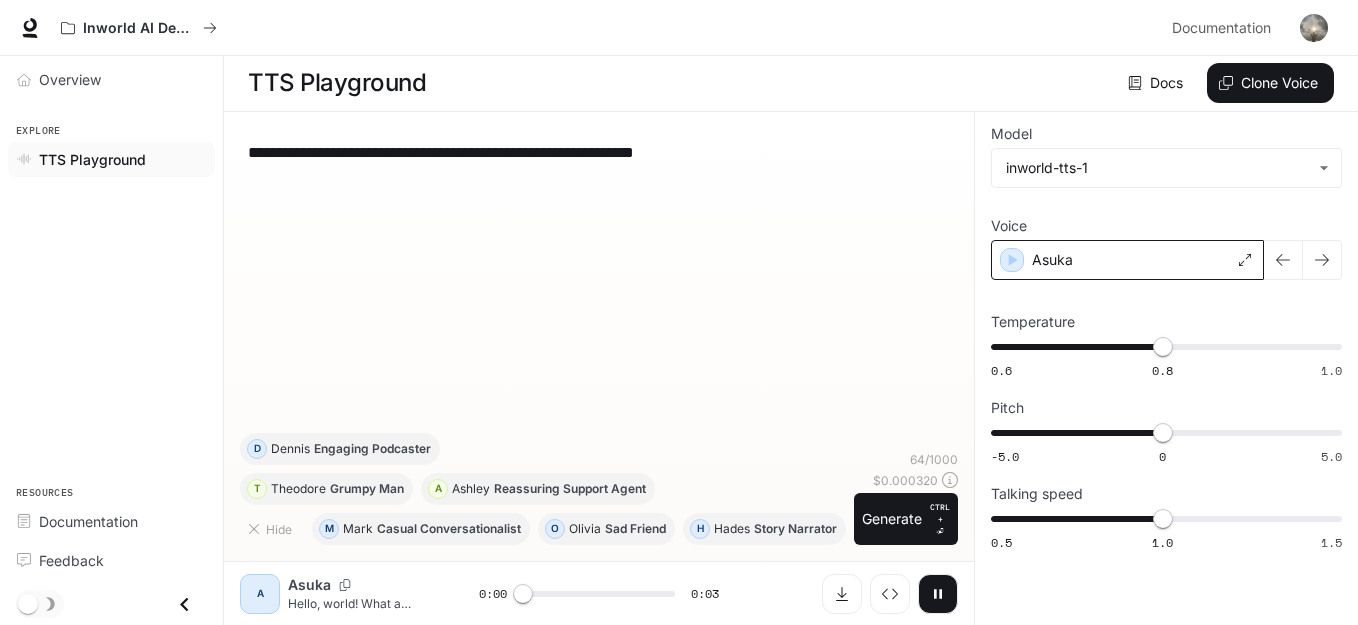 click on "Asuka" at bounding box center [1127, 260] 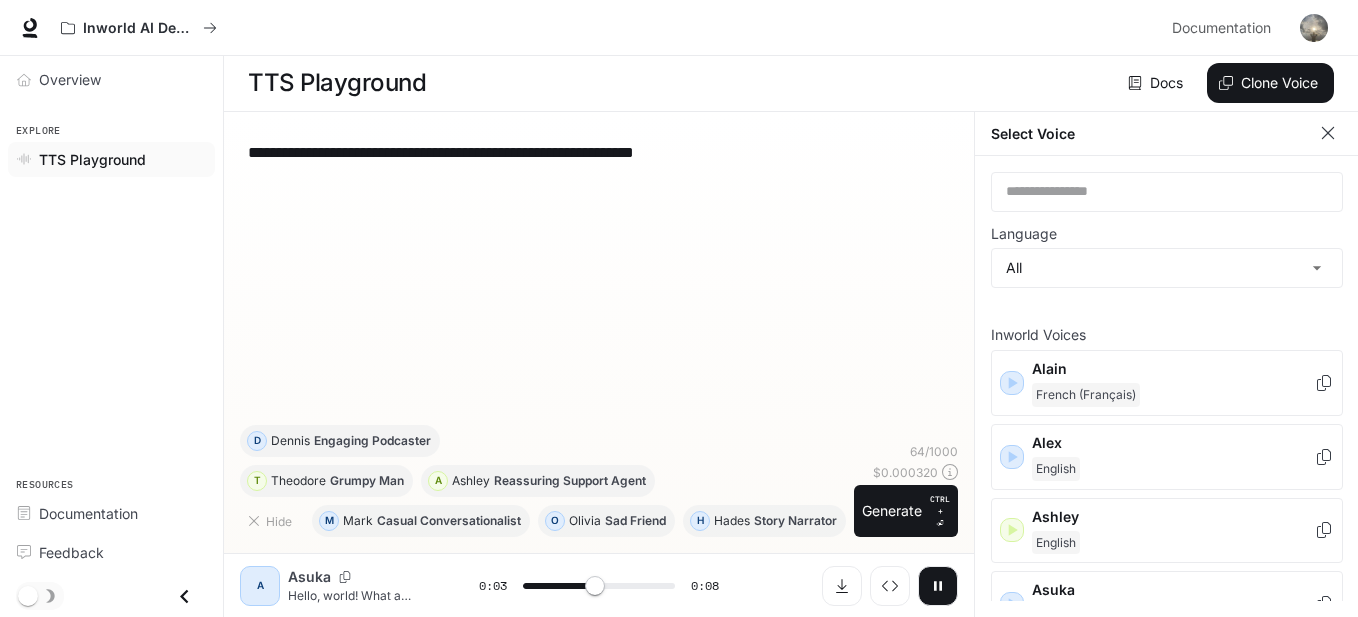 scroll, scrollTop: 9, scrollLeft: 0, axis: vertical 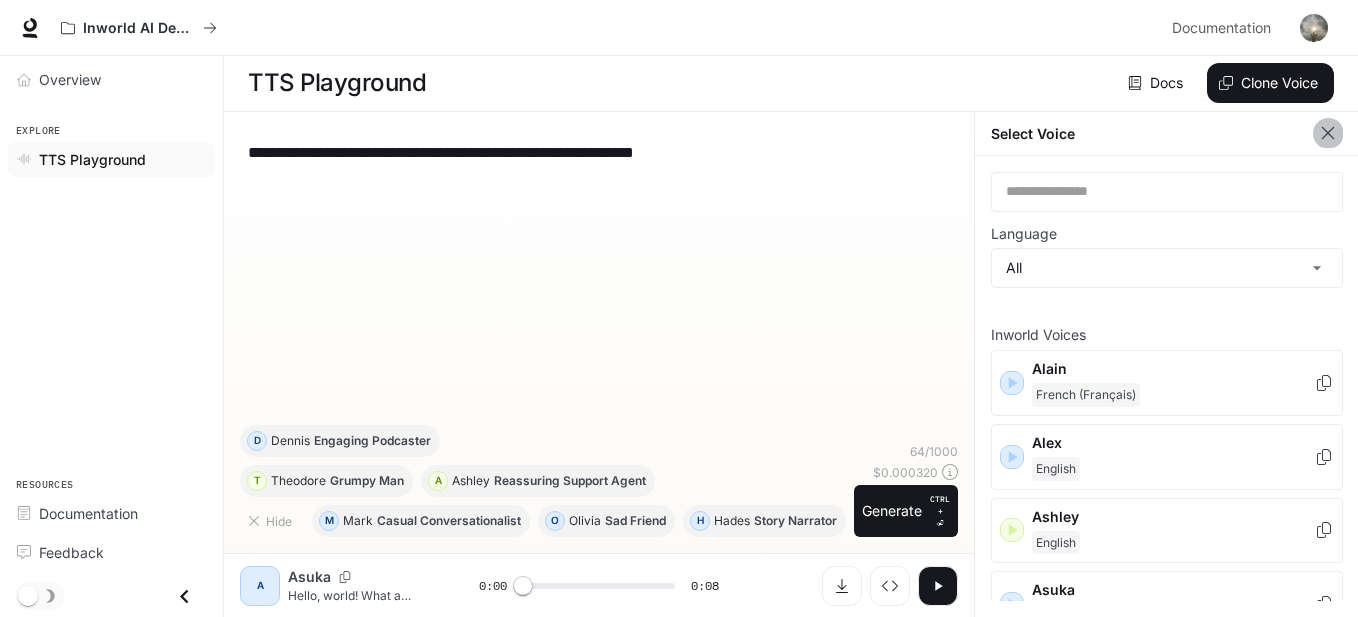 click 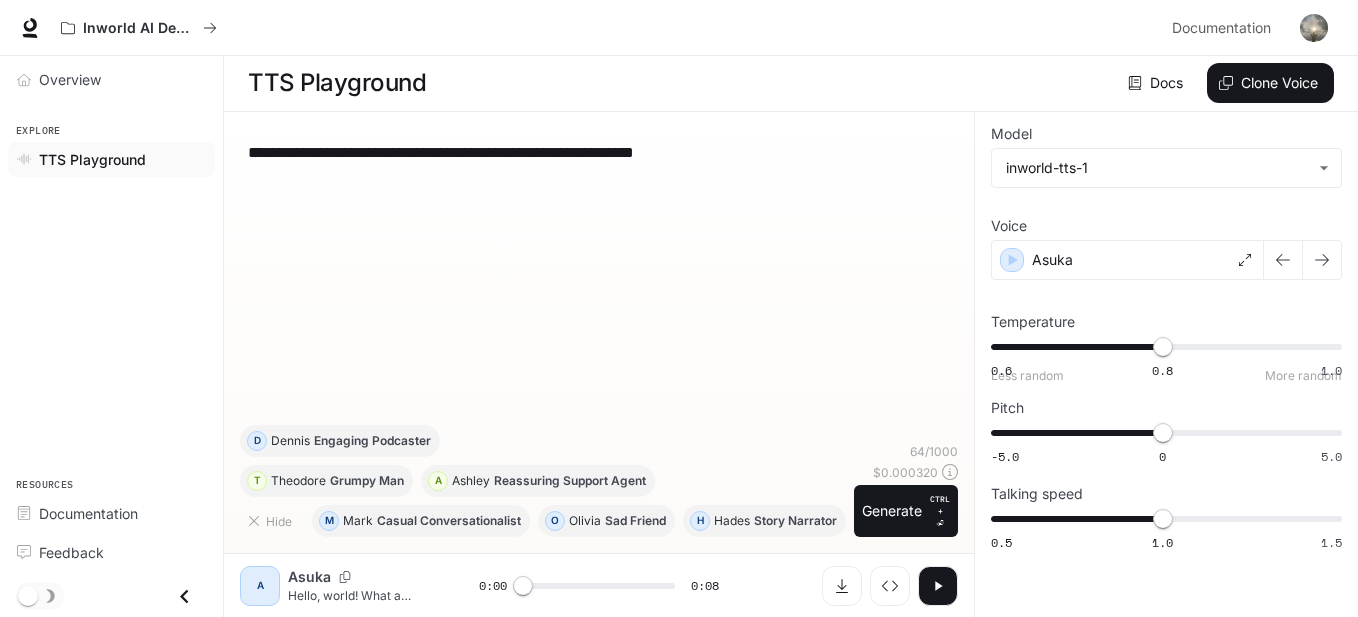 scroll, scrollTop: 1, scrollLeft: 0, axis: vertical 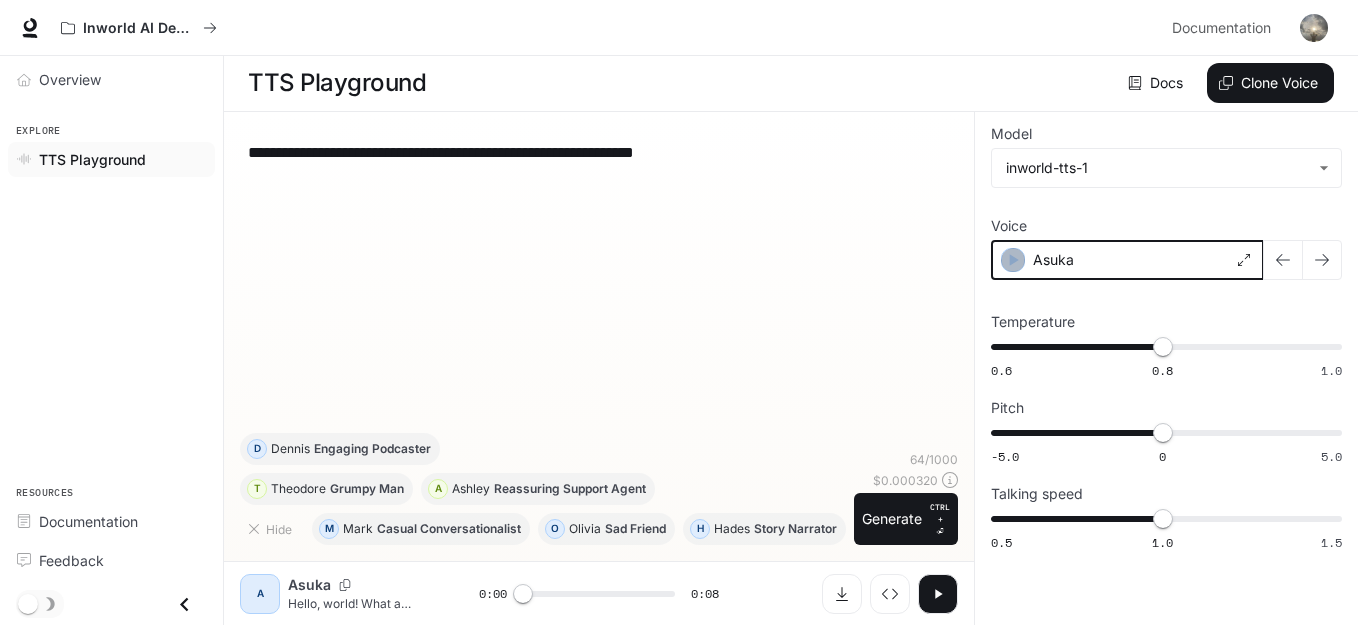 click 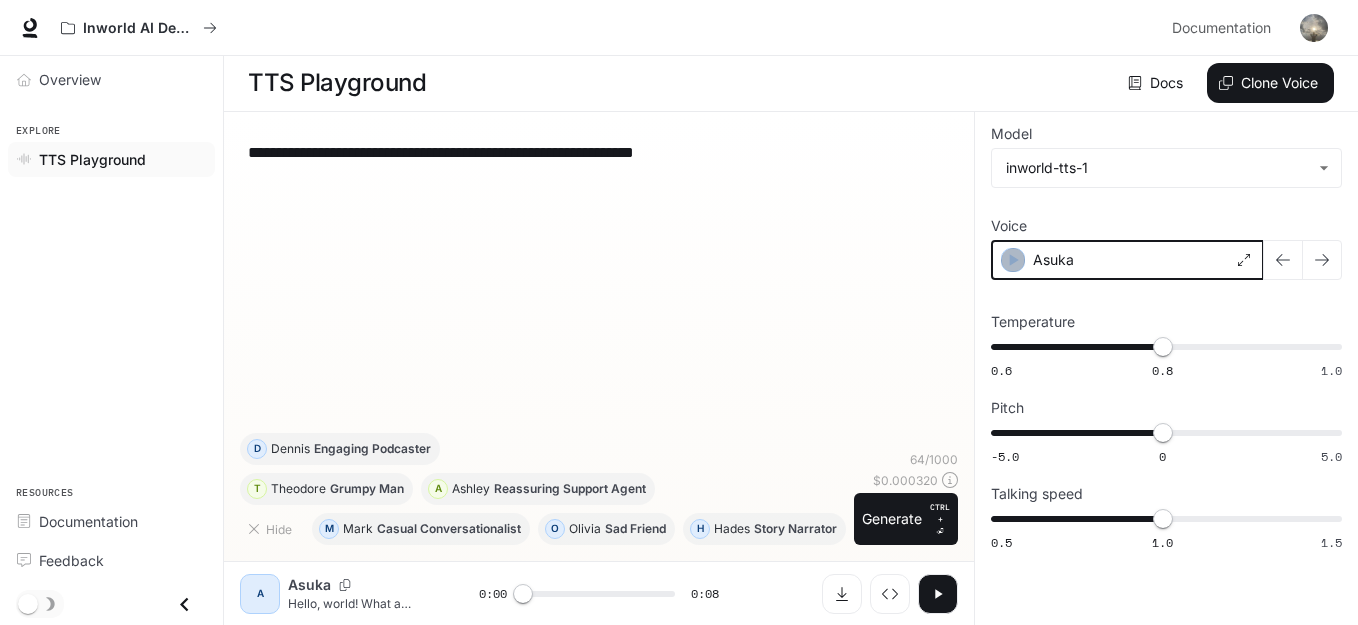 click 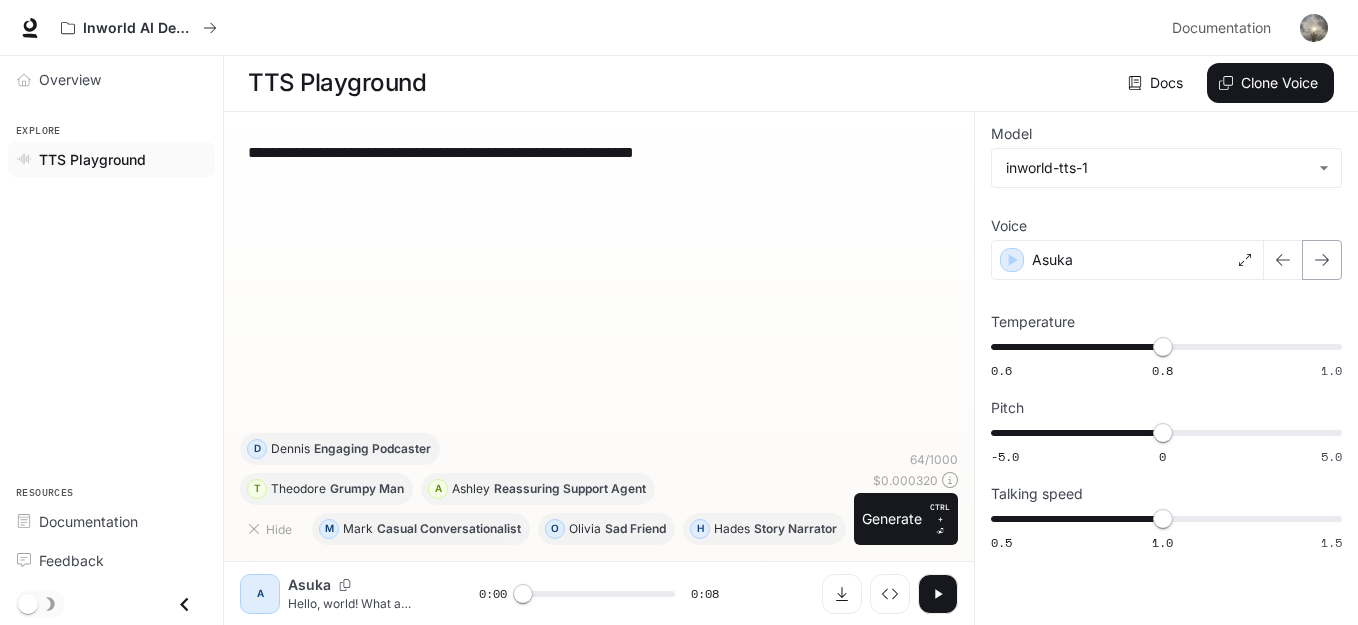 click 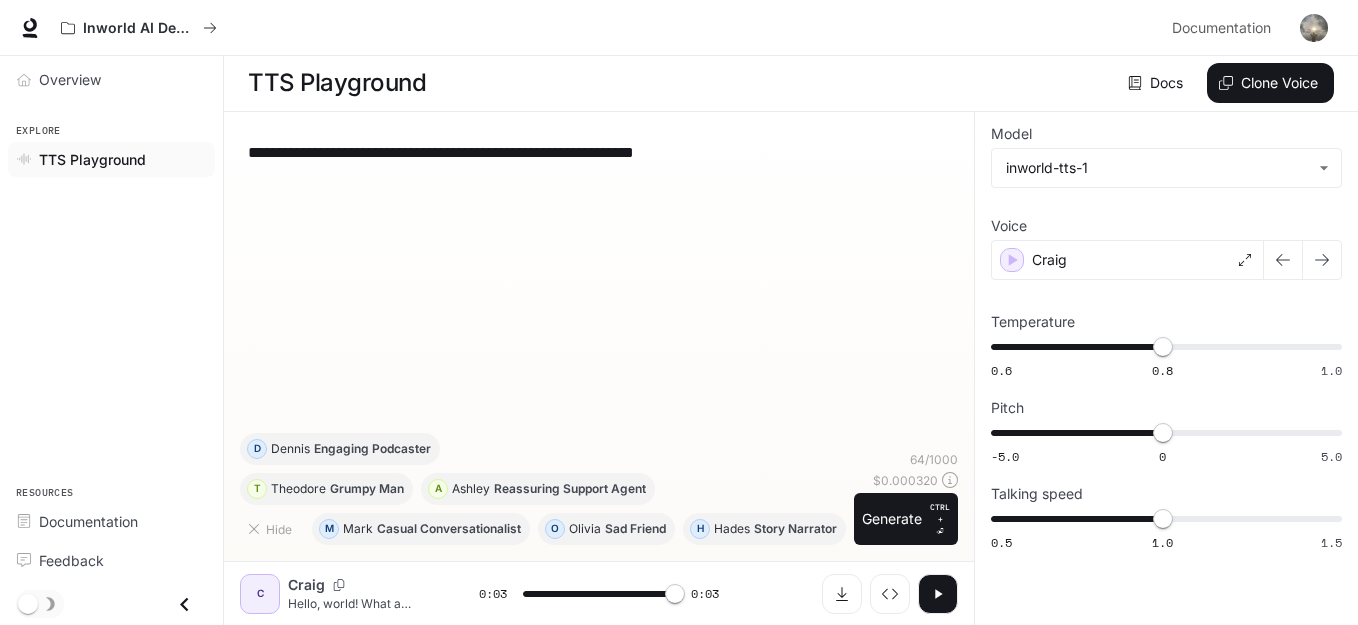 type on "*" 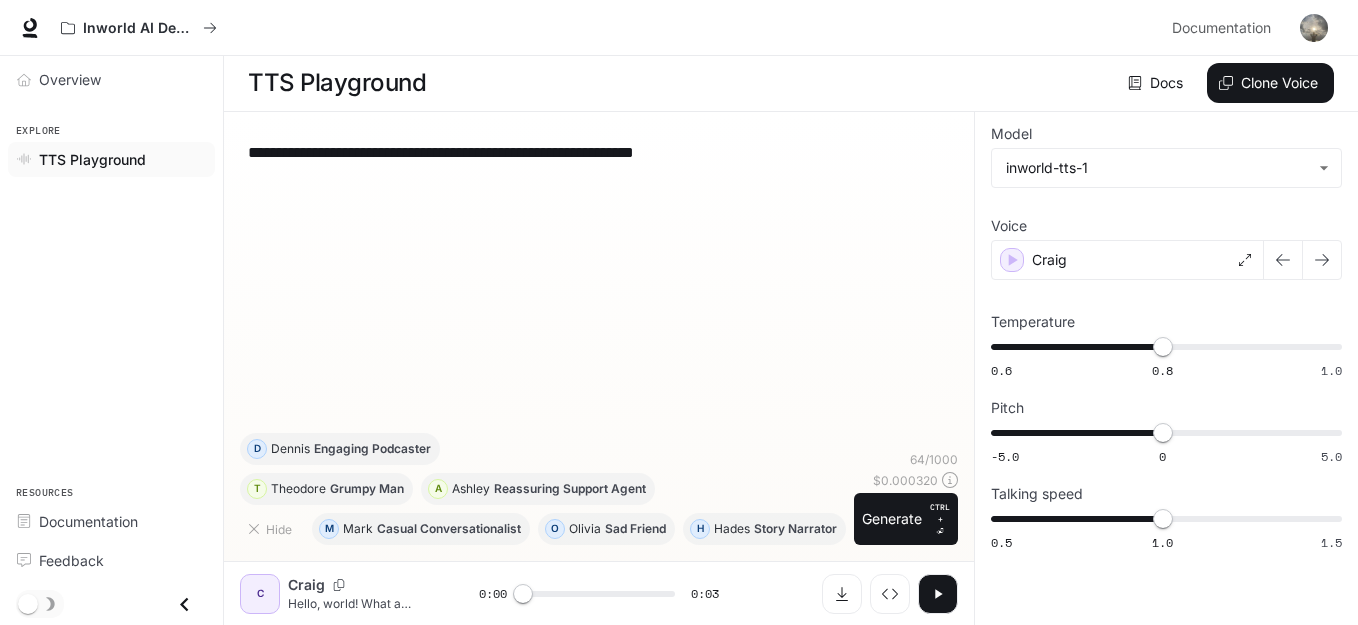 click on "Voice" at bounding box center (1166, 230) 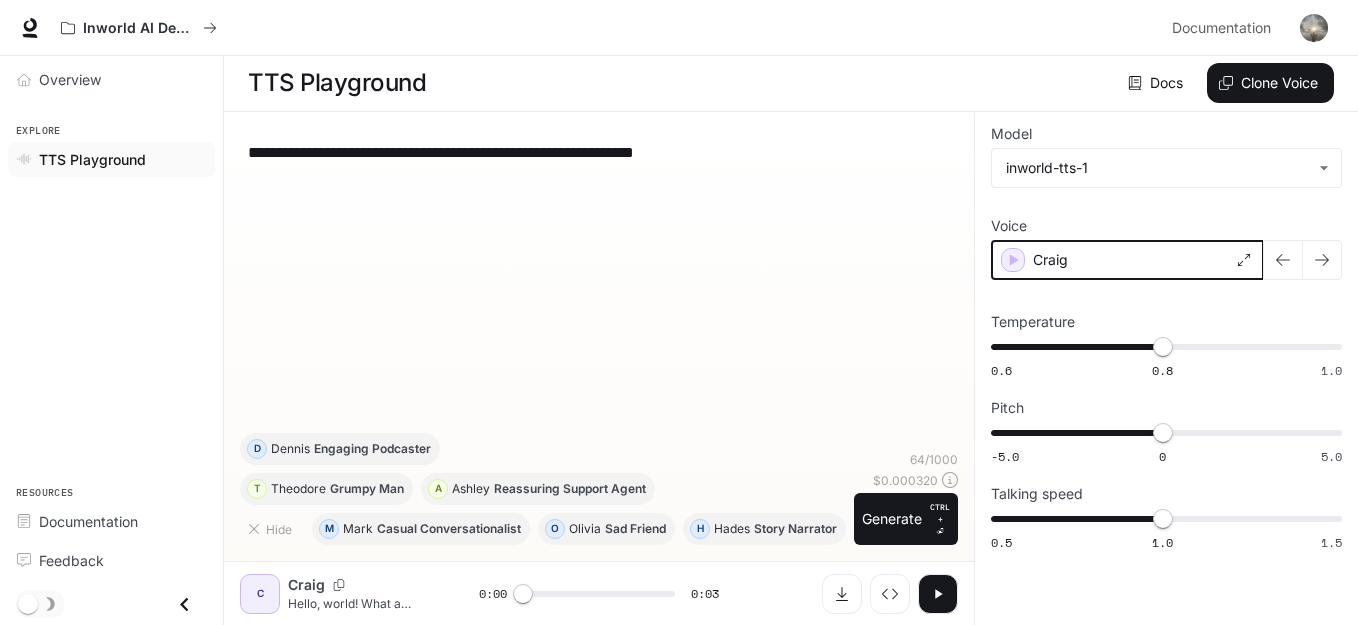 click 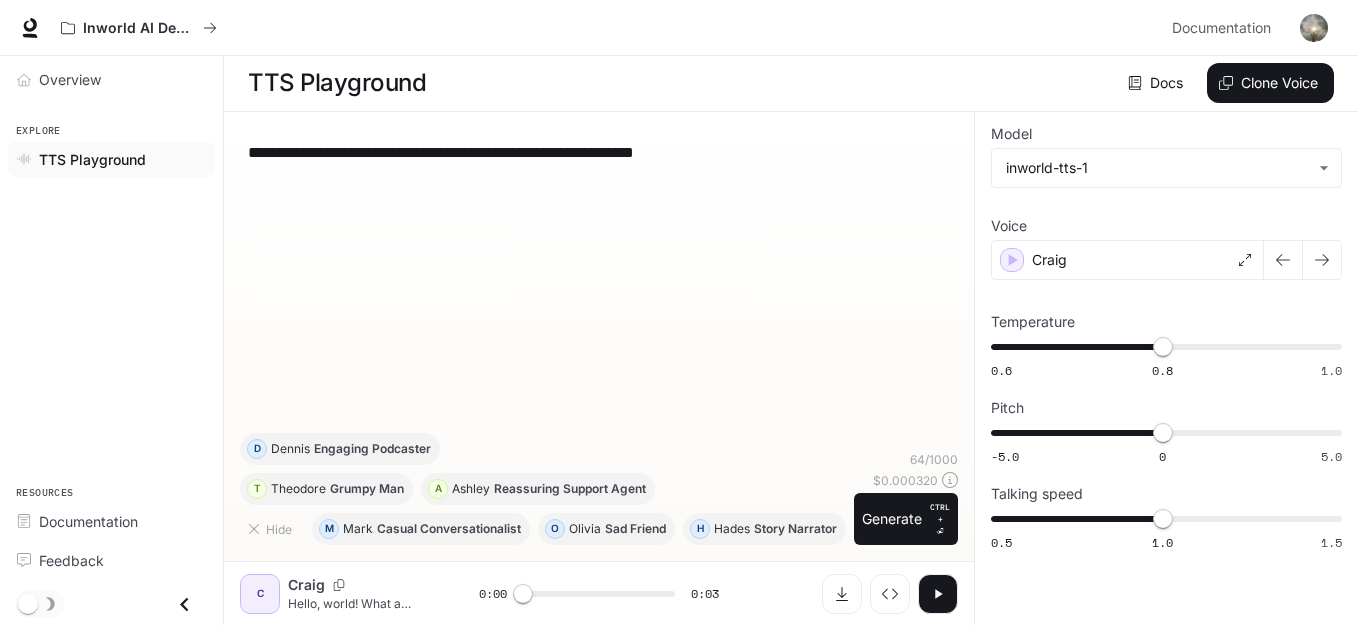 click on "Craig" at bounding box center (1127, 260) 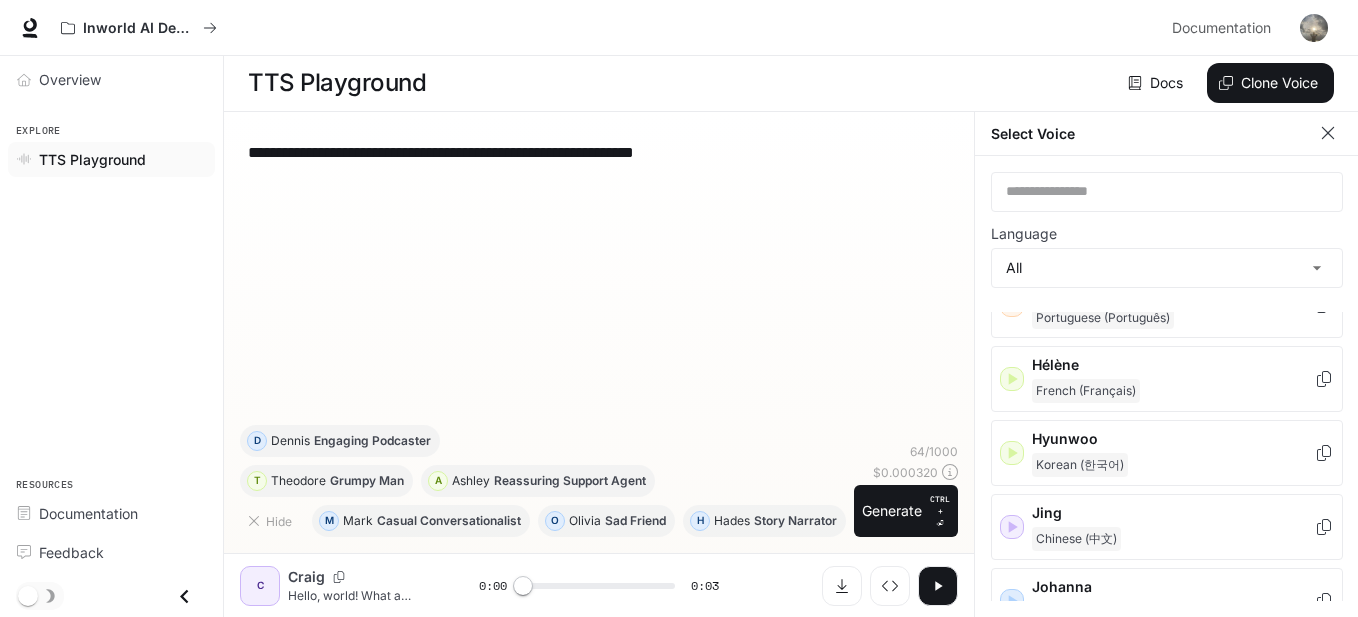 scroll, scrollTop: 1226, scrollLeft: 0, axis: vertical 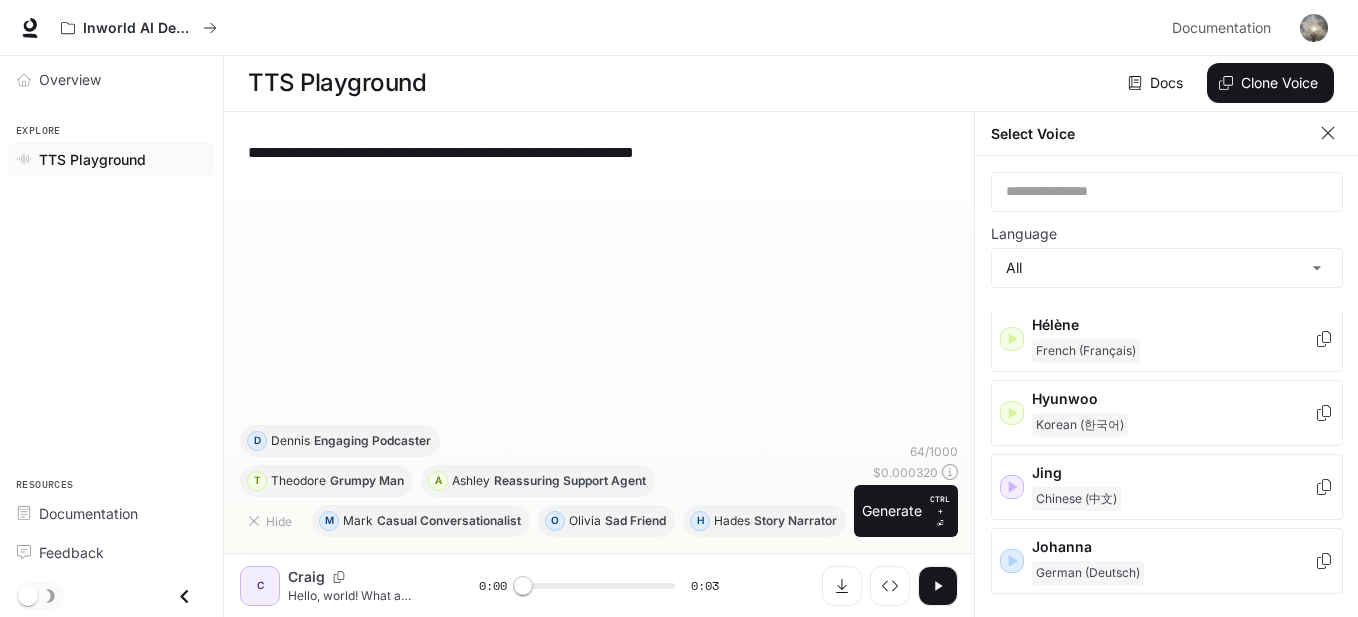 click on "Korean (한국어)" at bounding box center [1173, 425] 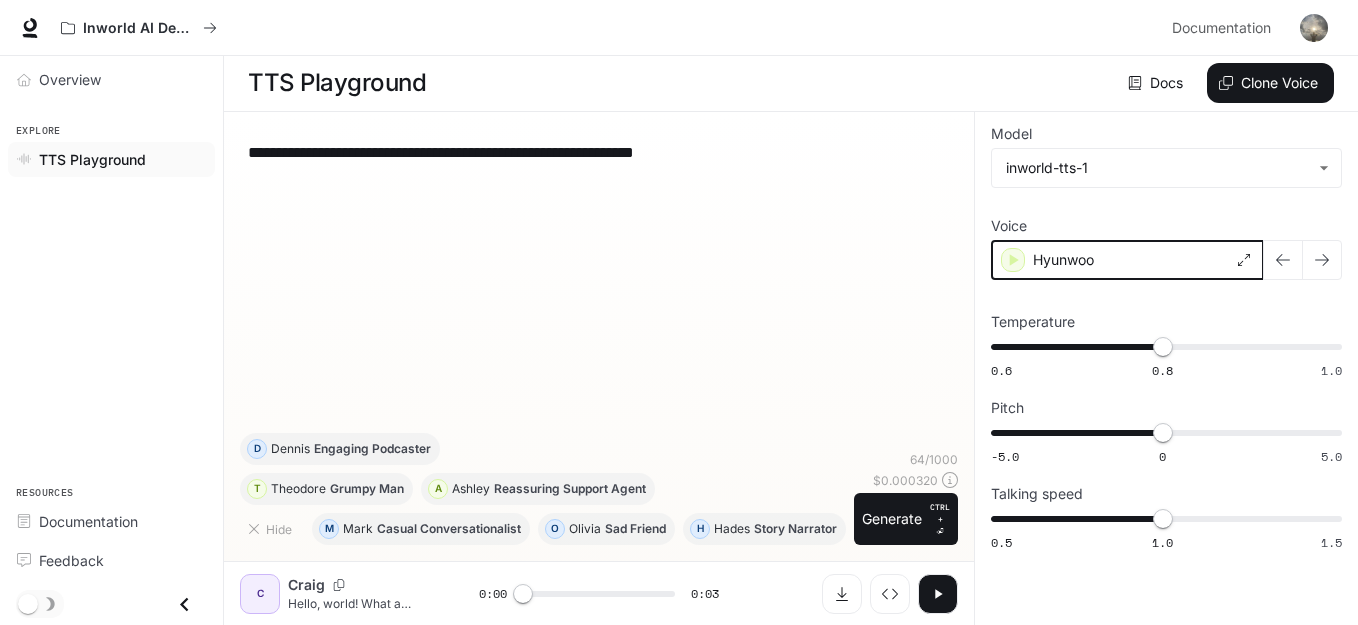click 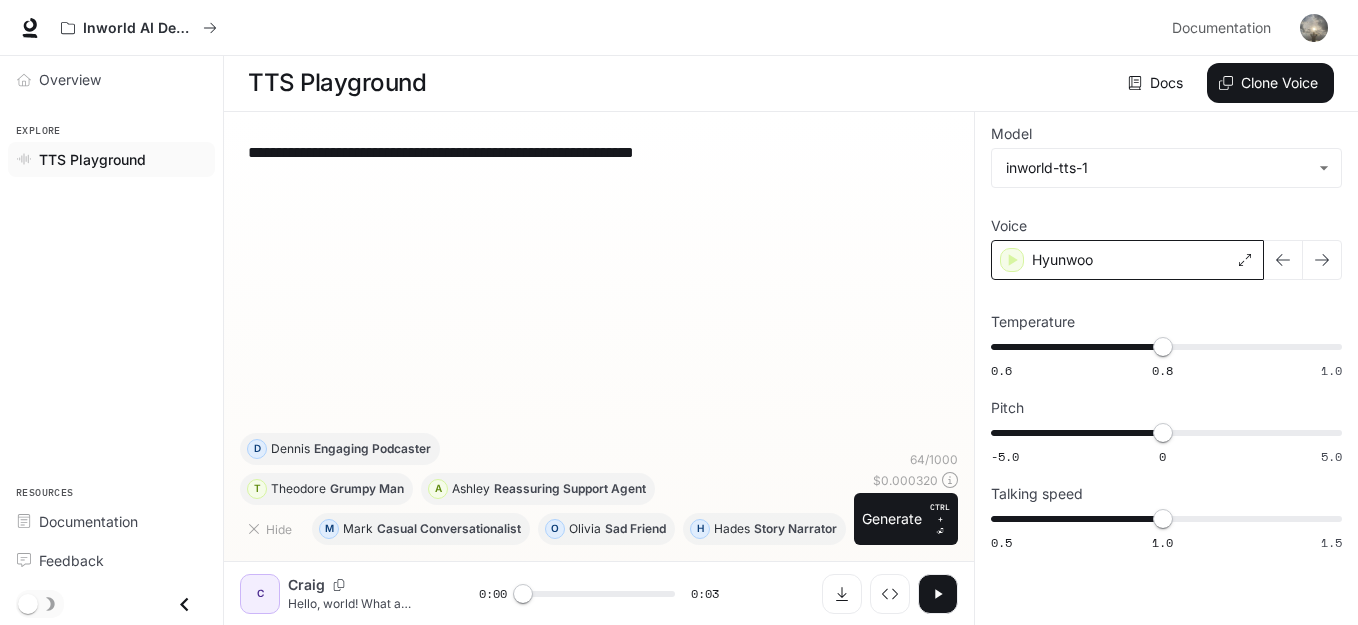 click 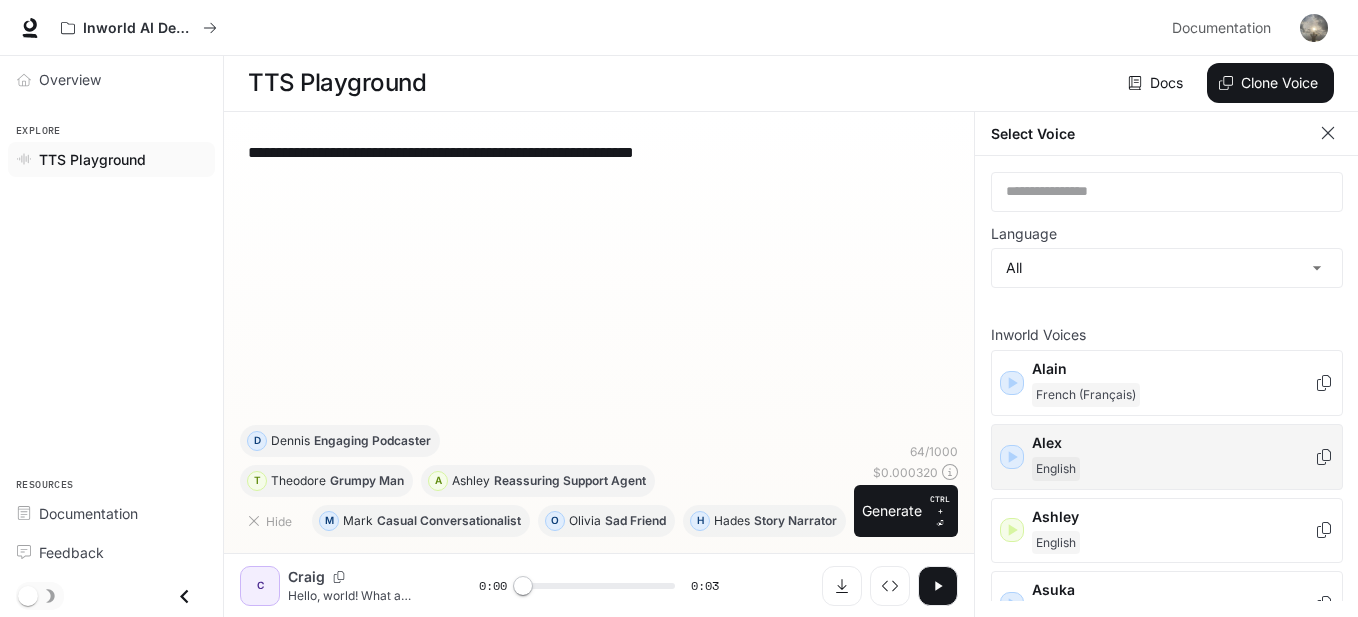 scroll, scrollTop: 9, scrollLeft: 0, axis: vertical 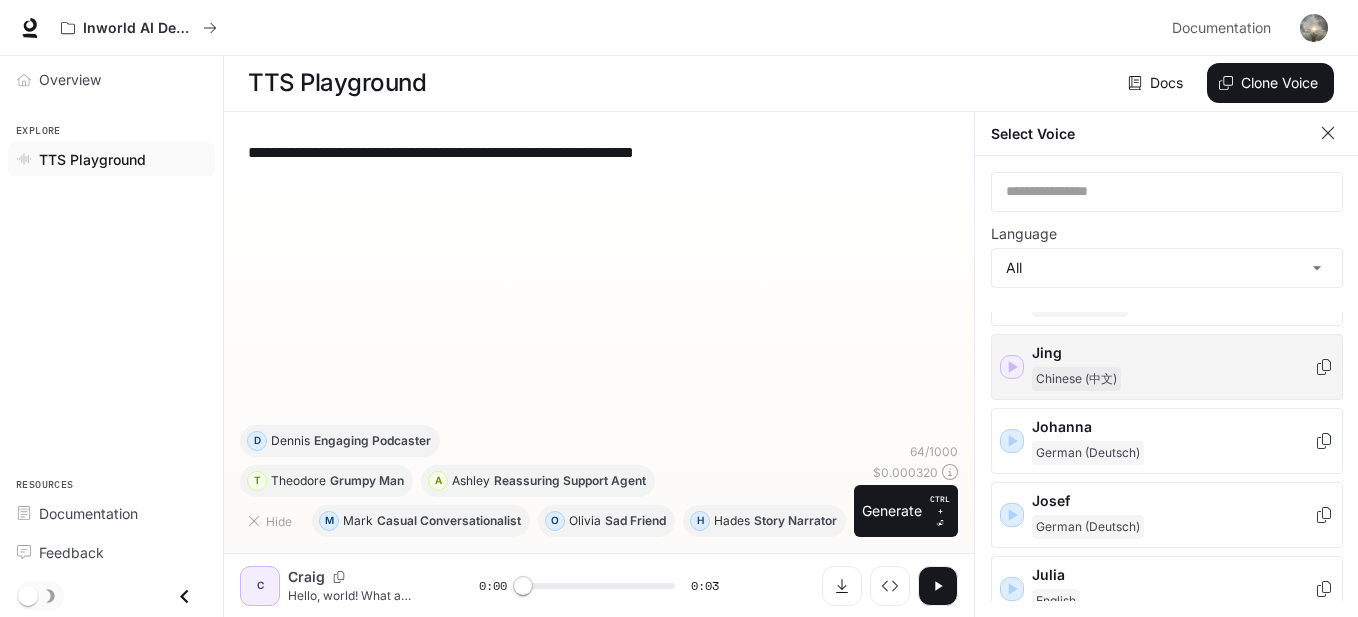 click on "Jing" at bounding box center [1173, 353] 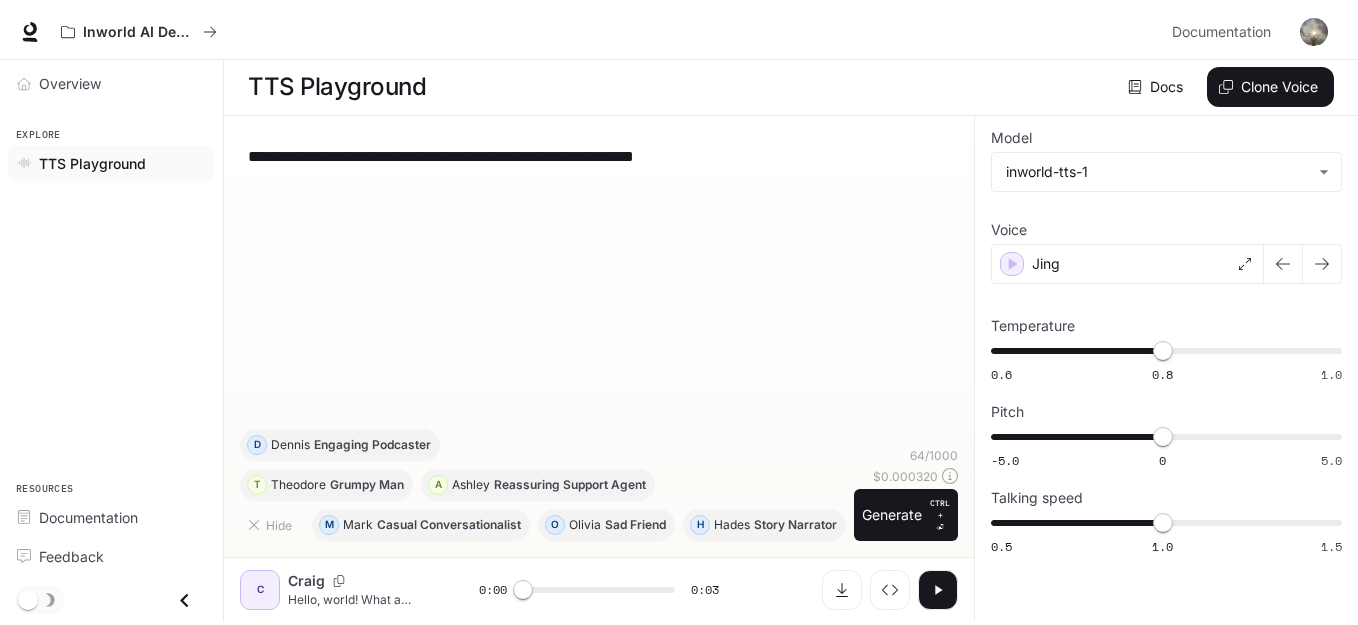 scroll, scrollTop: 1, scrollLeft: 0, axis: vertical 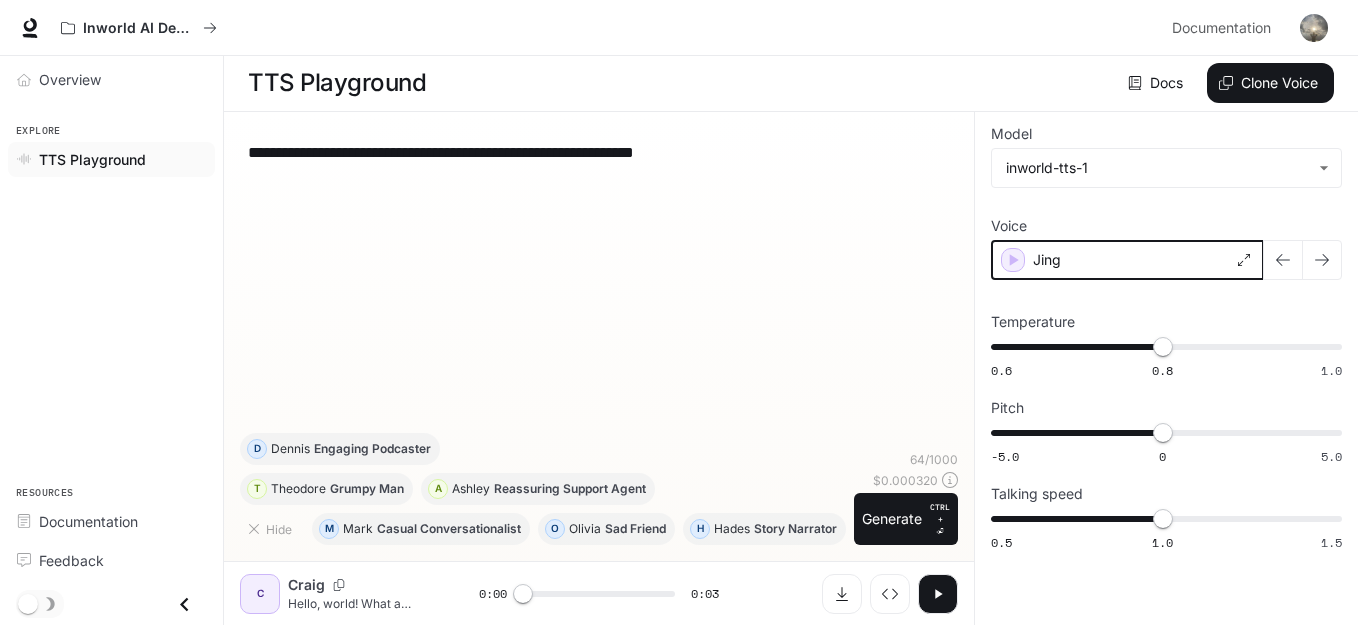 click 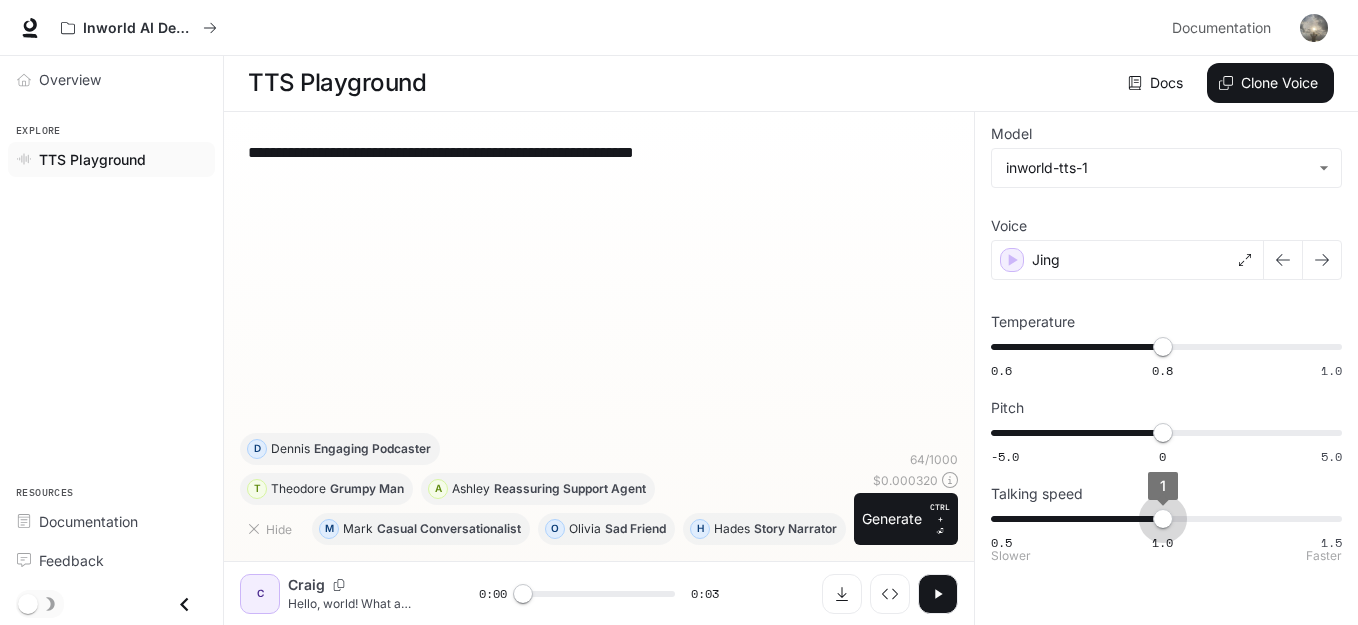 drag, startPoint x: 1166, startPoint y: 524, endPoint x: 1180, endPoint y: 521, distance: 14.3178215 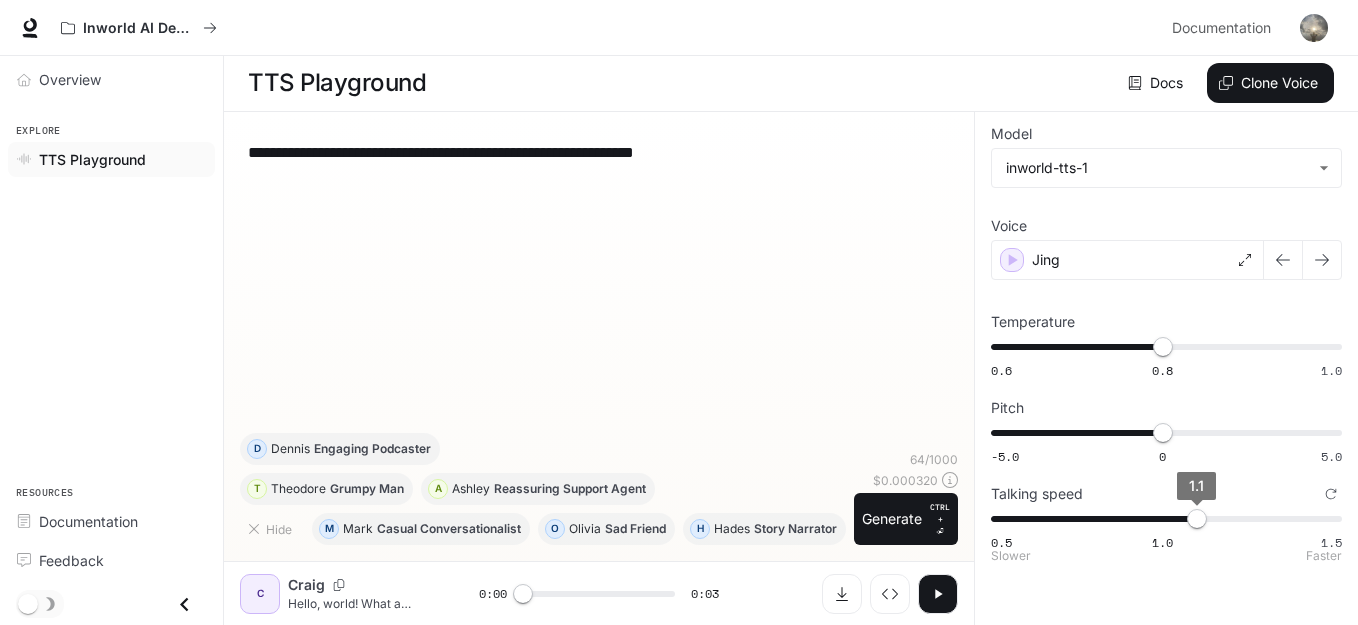 type on "***" 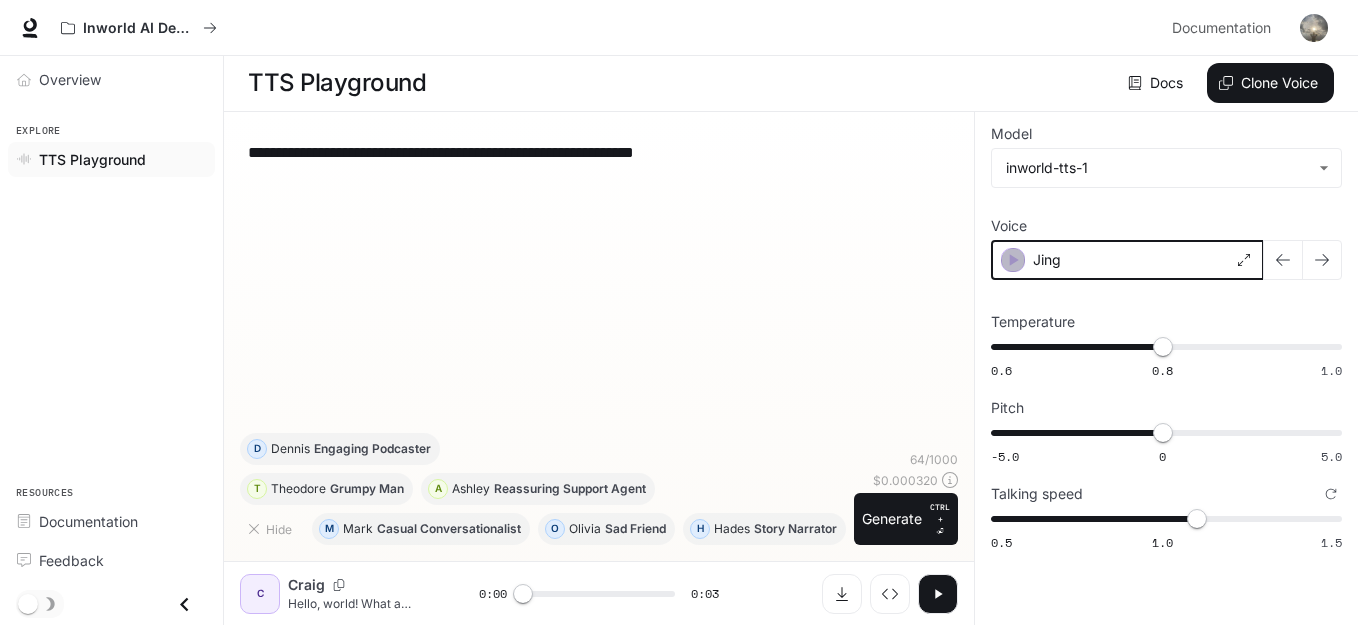 click 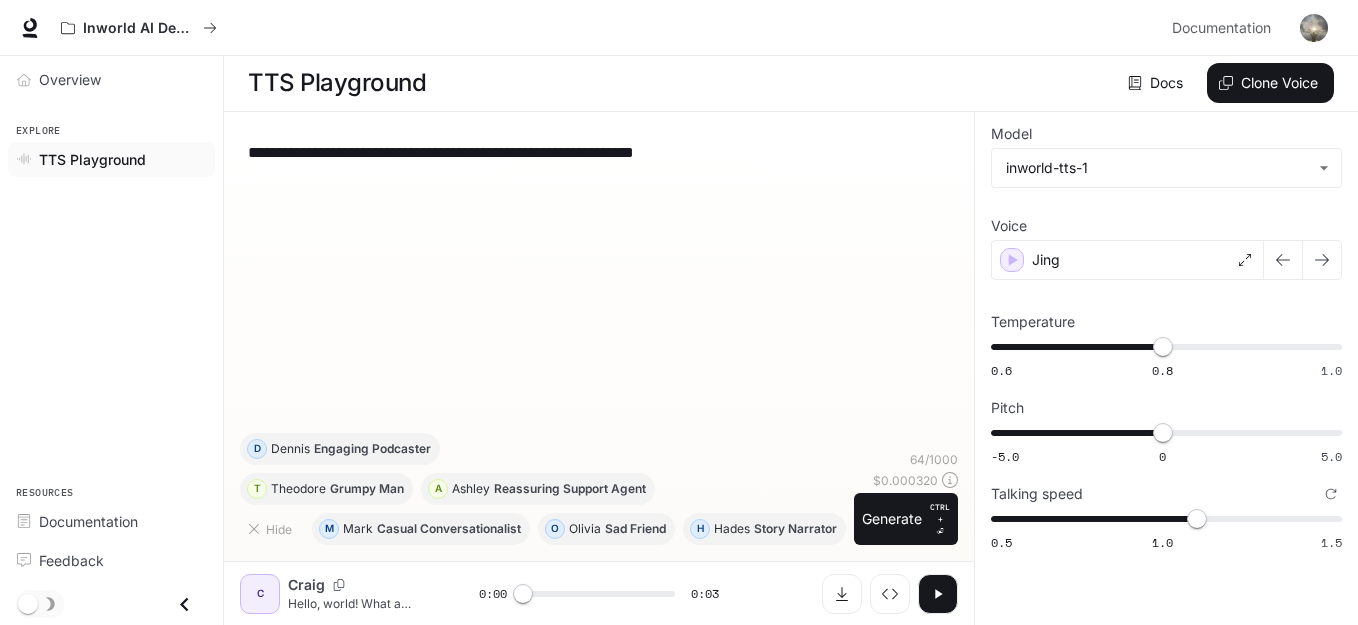 click on "**********" at bounding box center (599, 280) 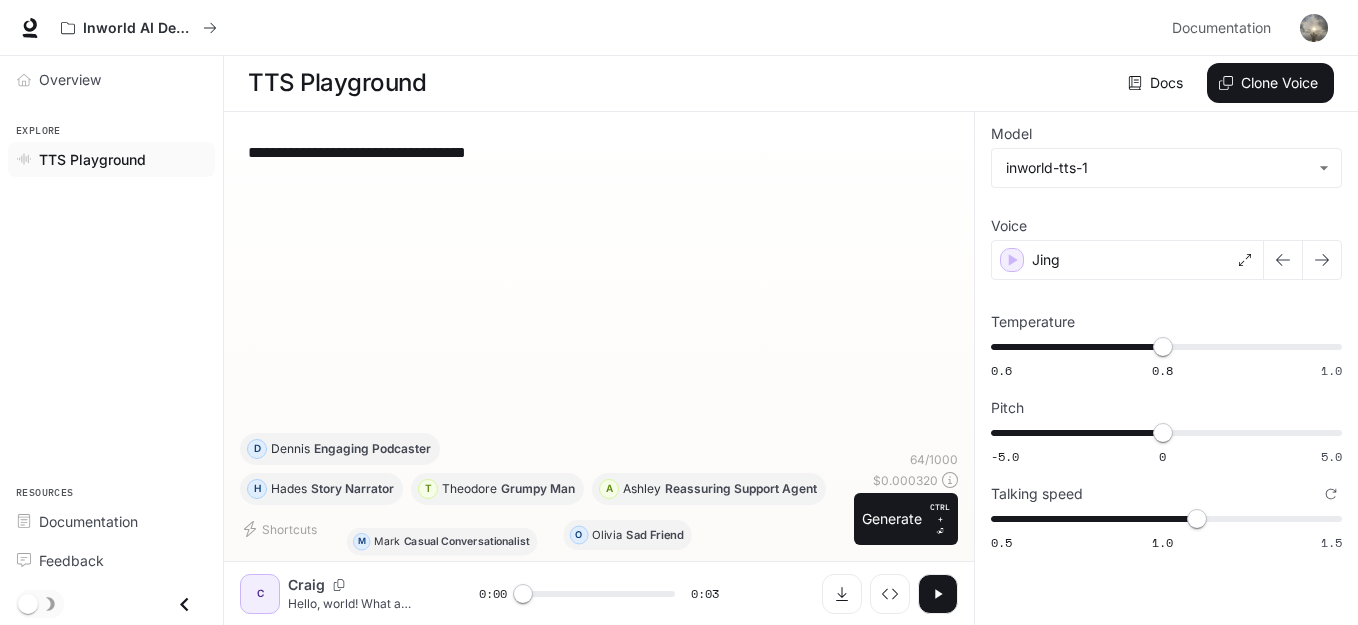 click on "**********" at bounding box center [599, 152] 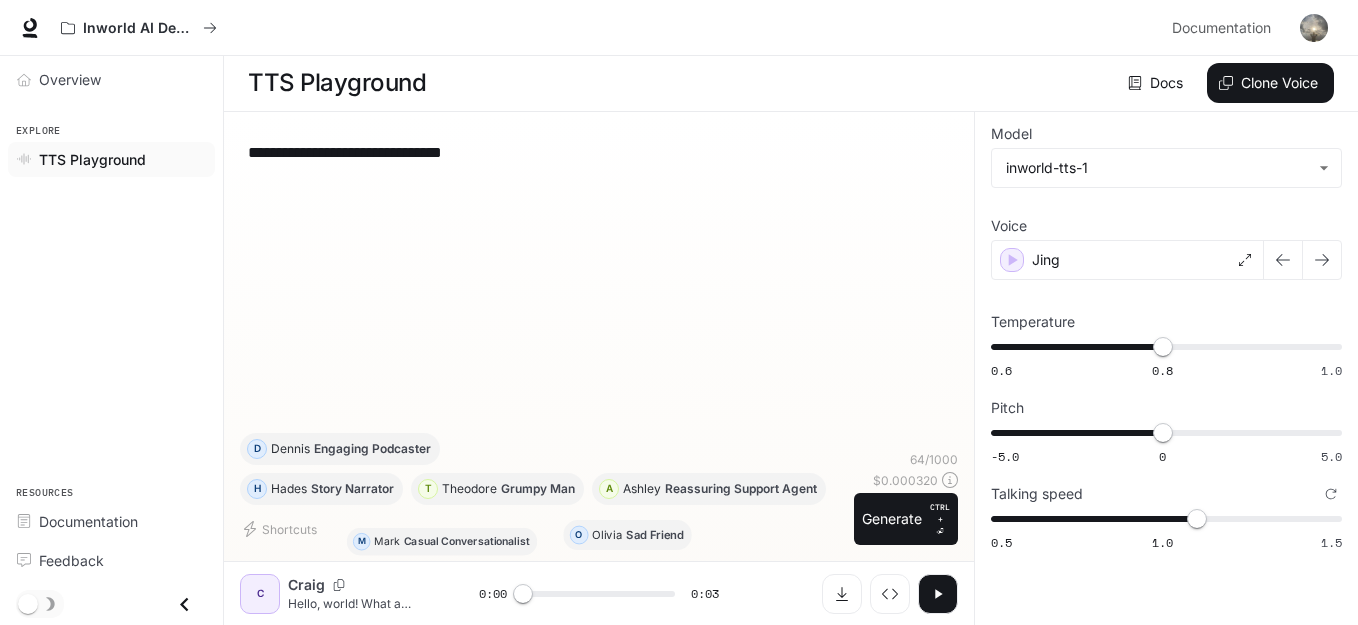 click on "**********" at bounding box center [599, 152] 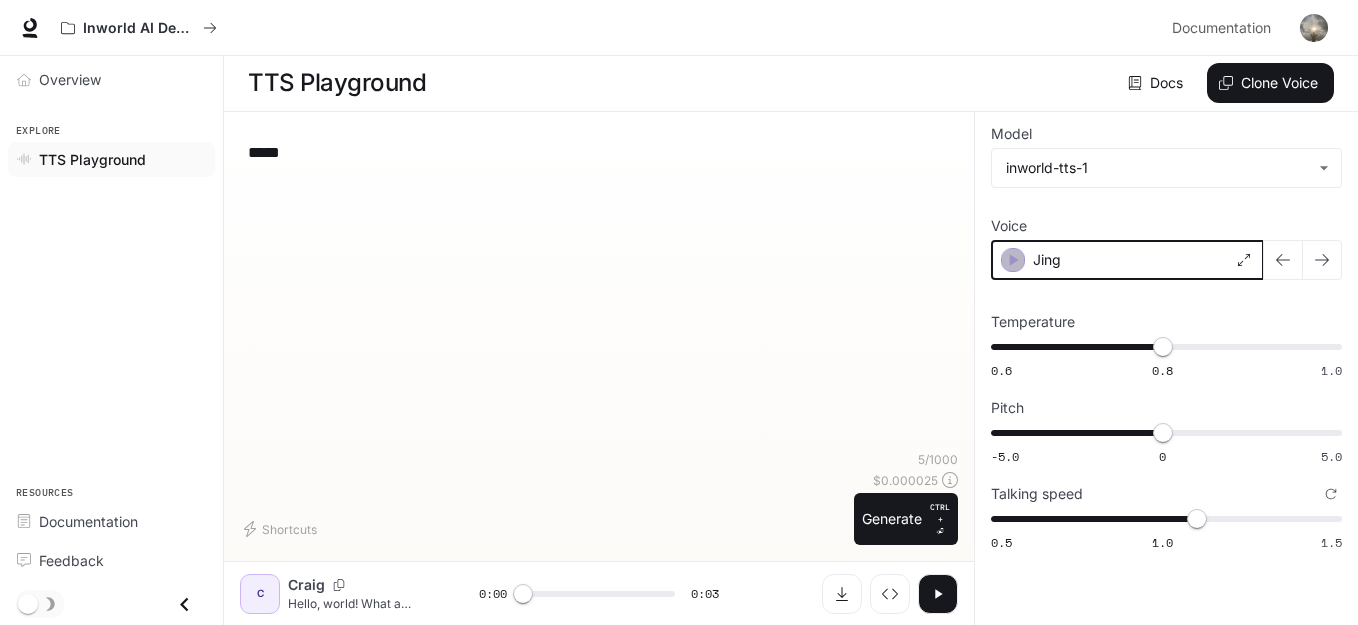 click 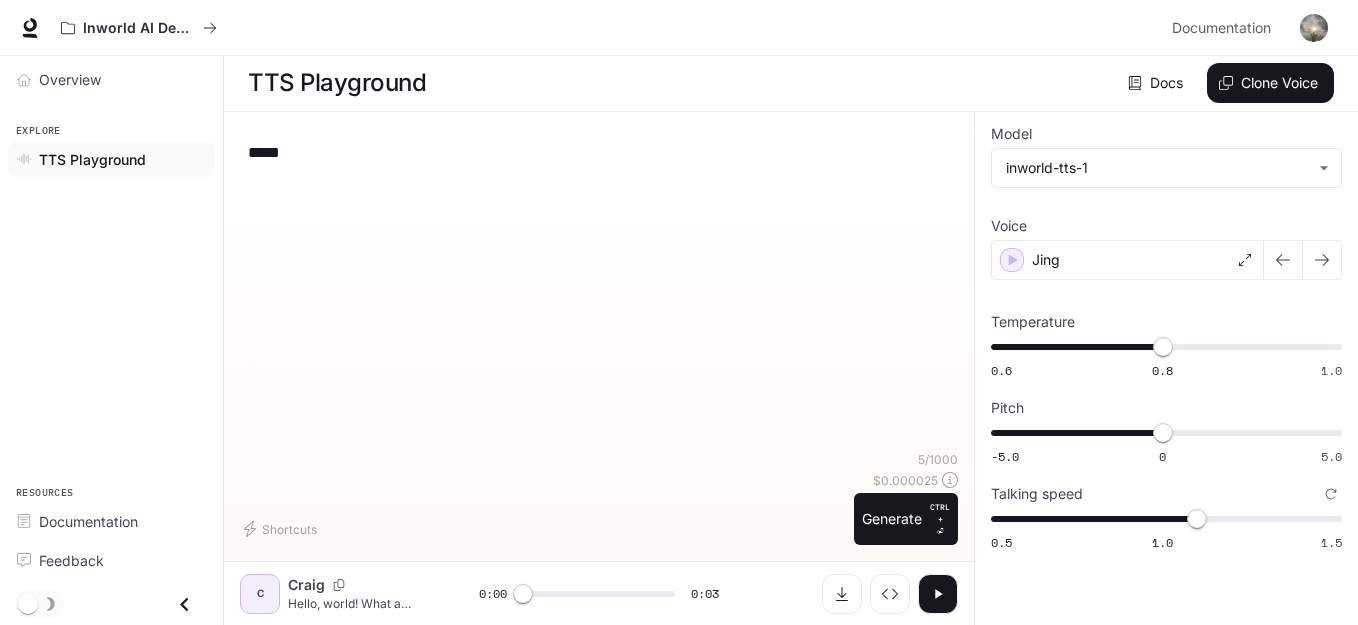 click on "***** * ​" at bounding box center (599, 152) 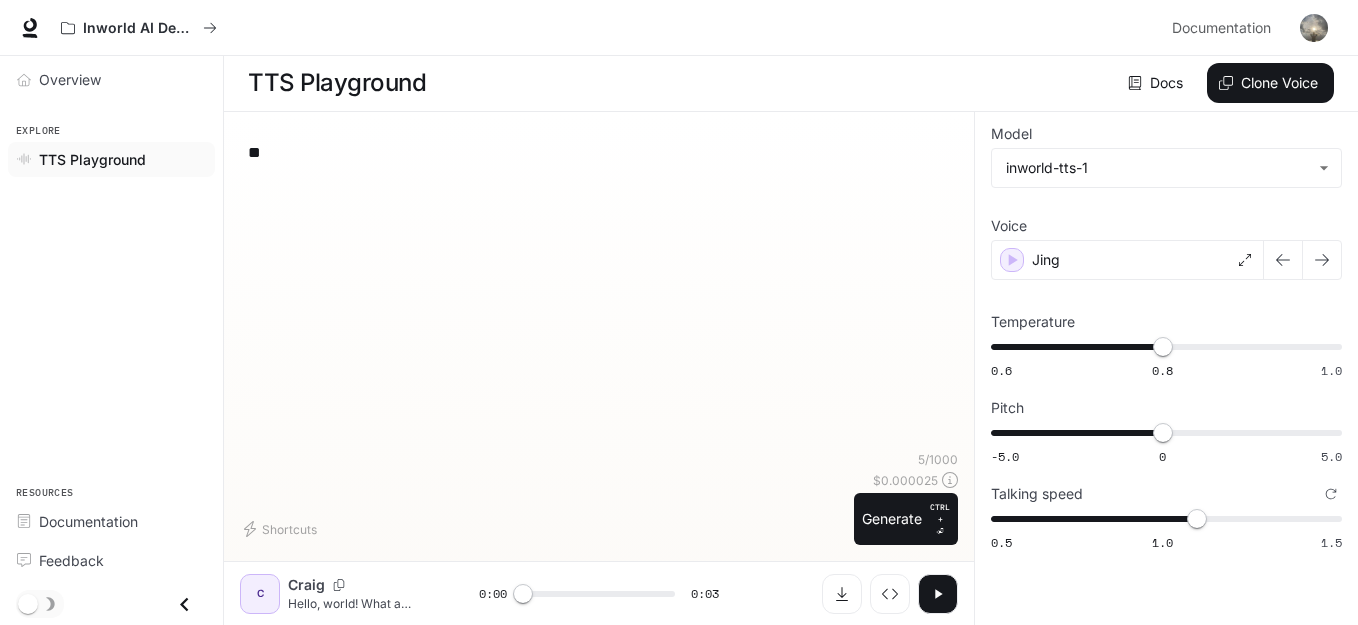 type on "*" 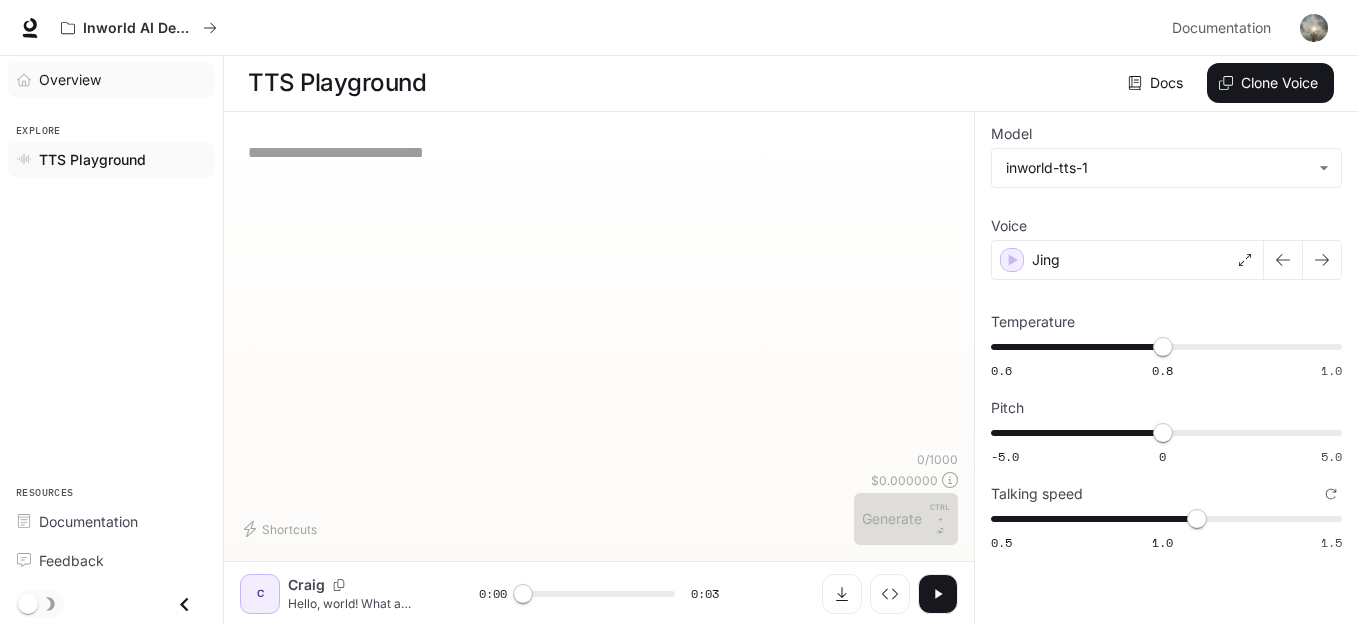 type 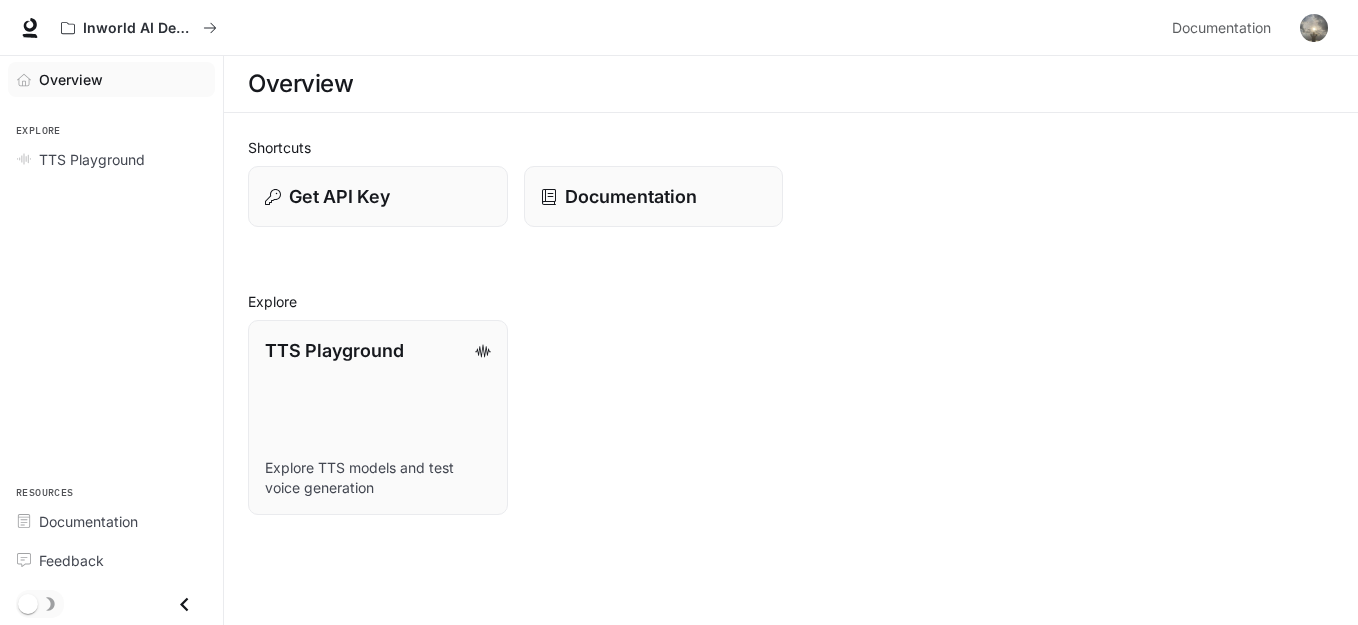 scroll, scrollTop: 0, scrollLeft: 0, axis: both 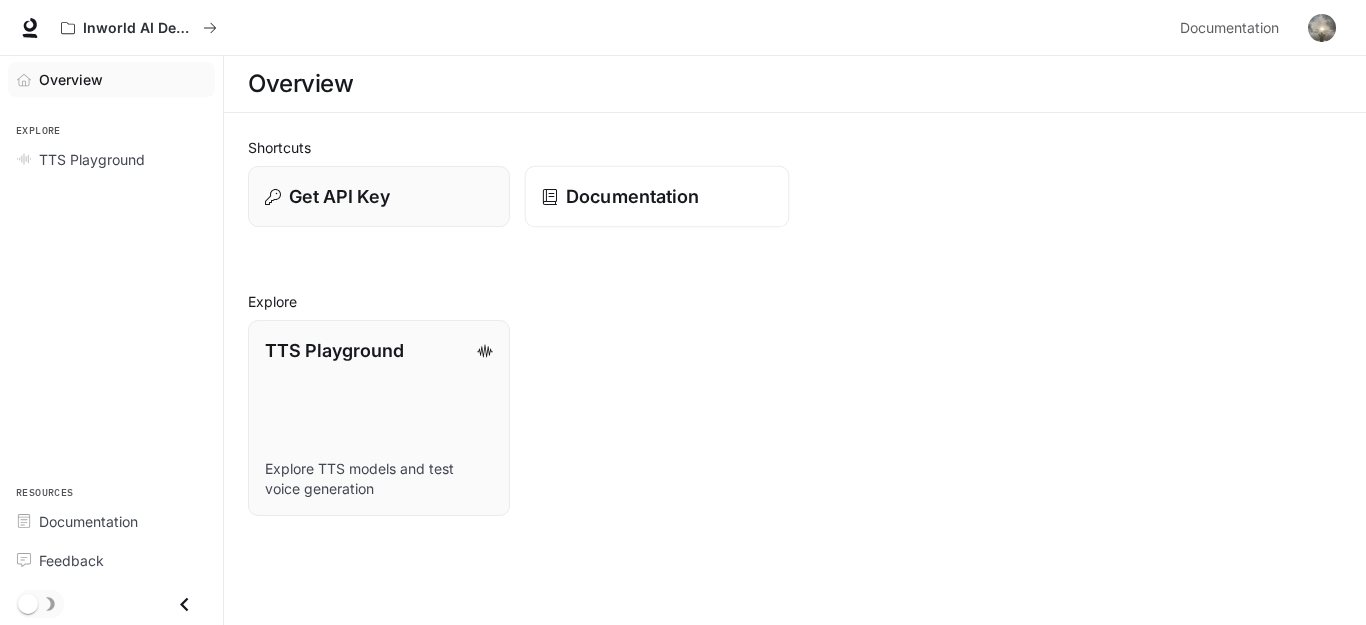 click on "Documentation" at bounding box center (656, 197) 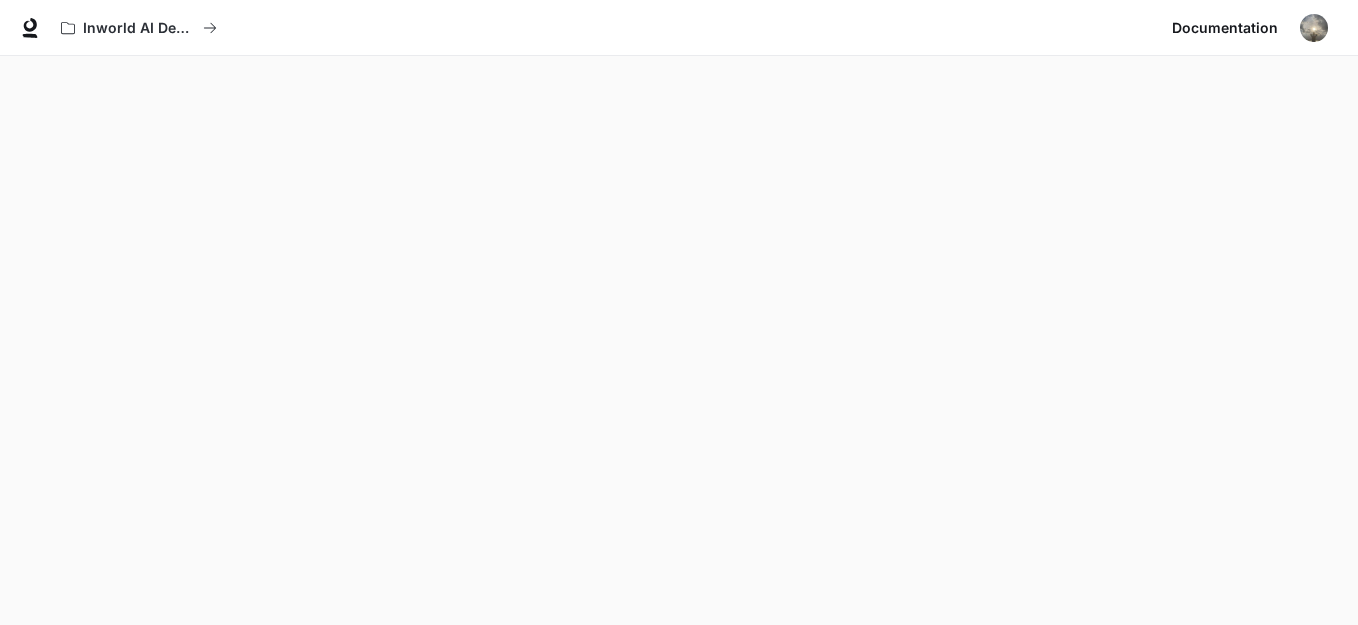 scroll, scrollTop: 62, scrollLeft: 0, axis: vertical 